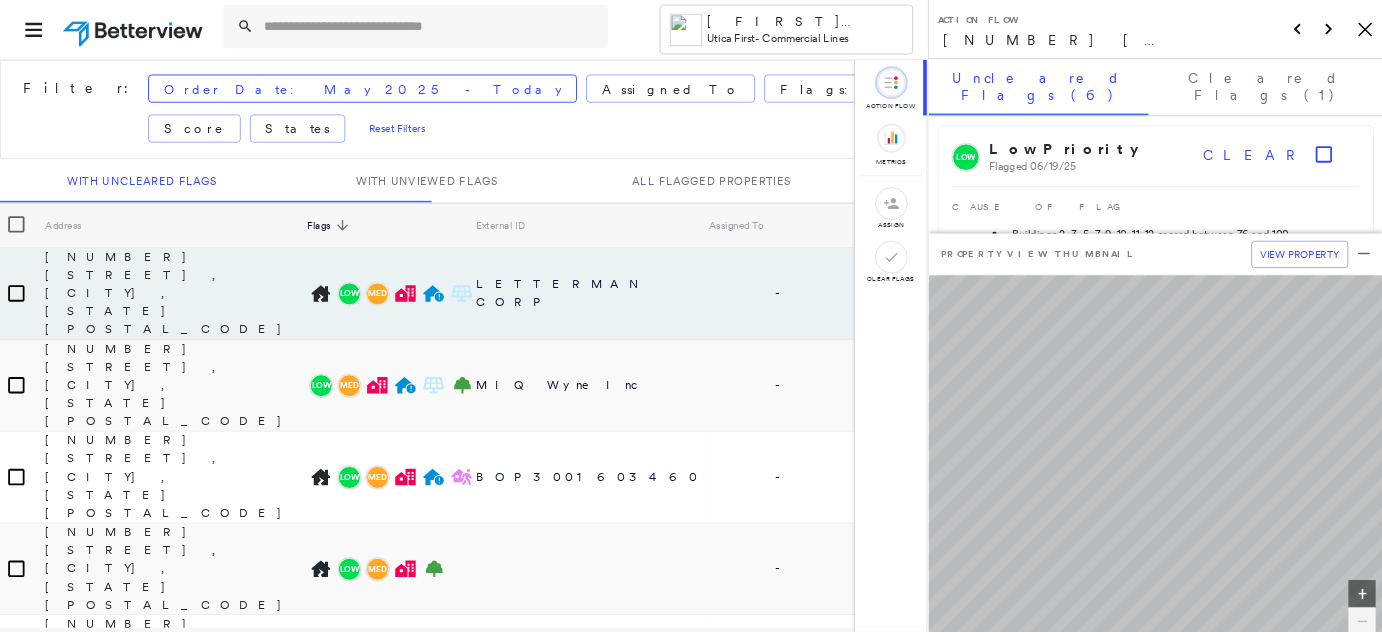 scroll, scrollTop: 0, scrollLeft: 0, axis: both 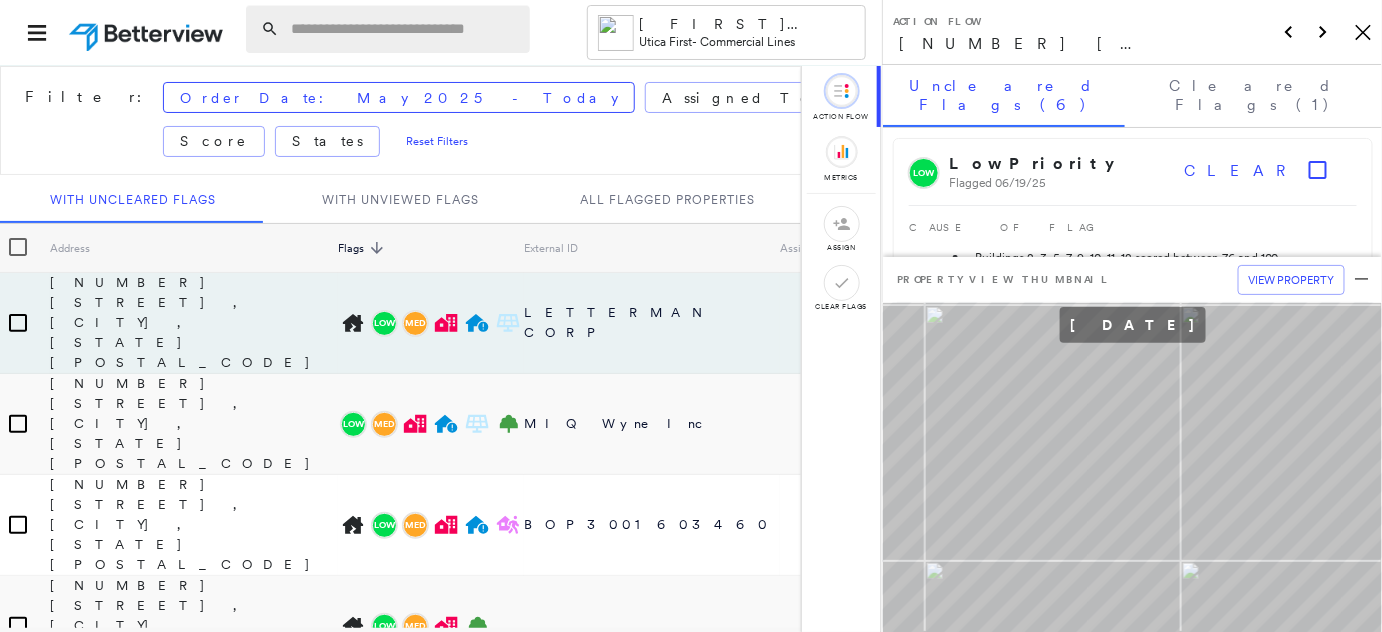 click at bounding box center (404, 29) 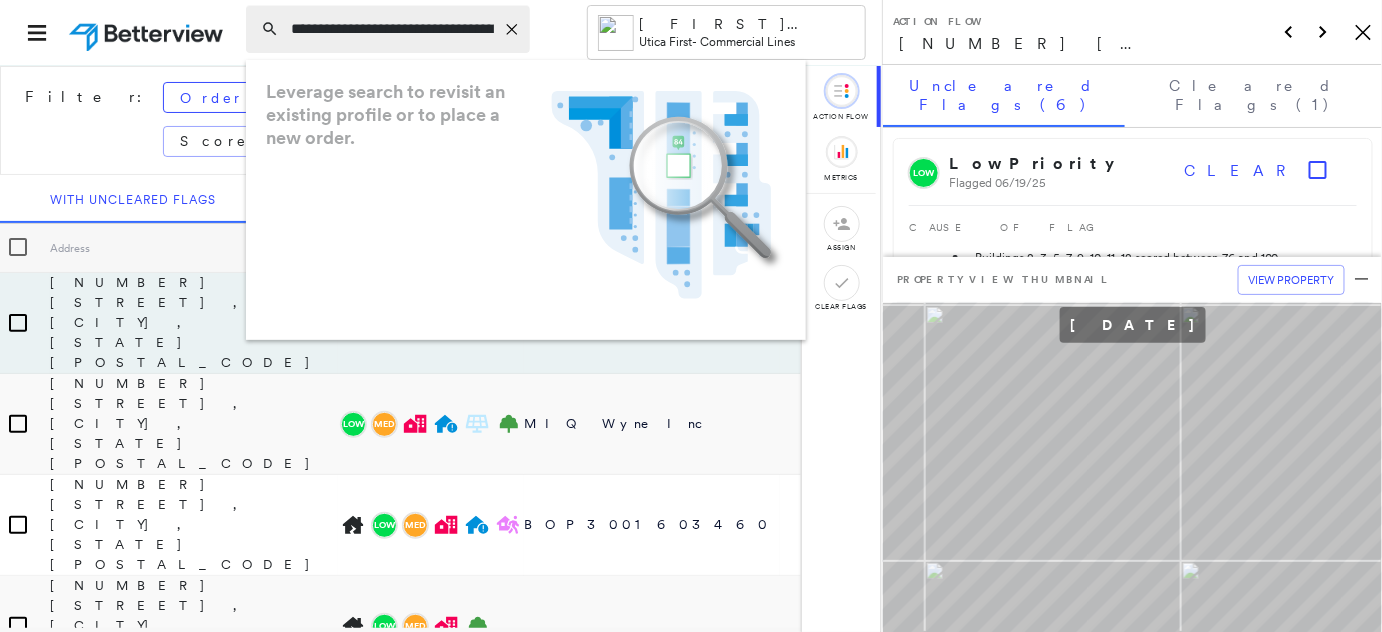 scroll, scrollTop: 0, scrollLeft: 50, axis: horizontal 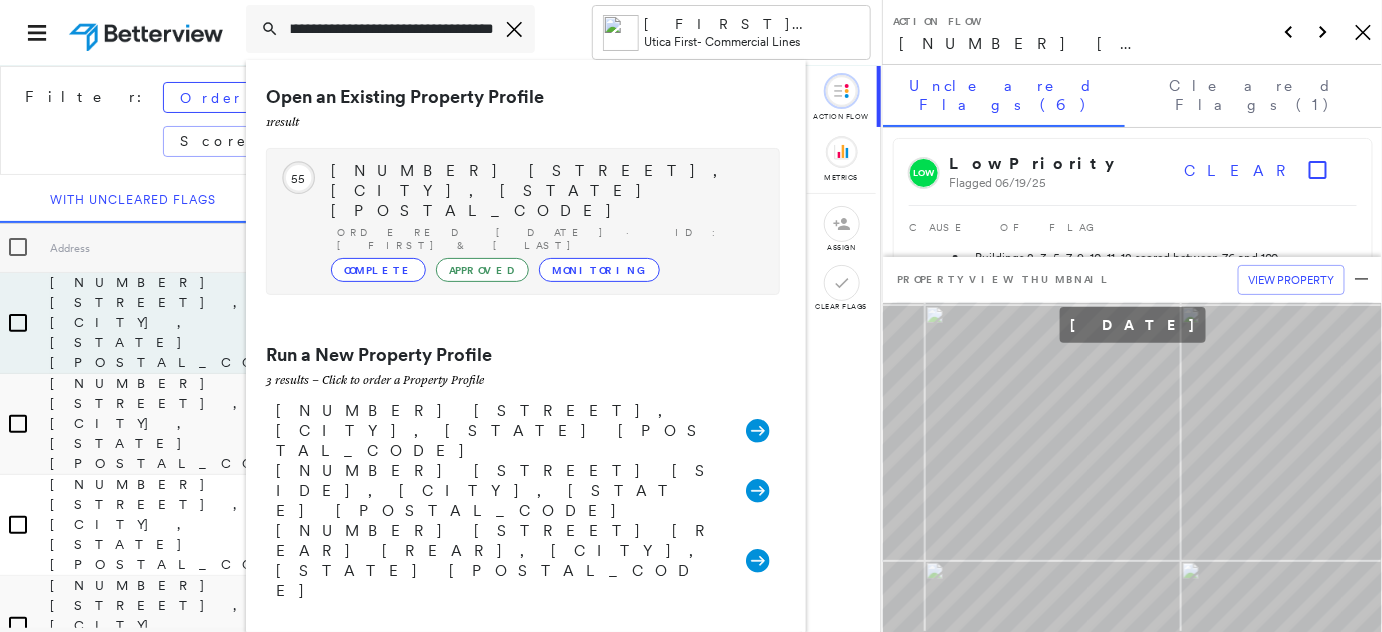 type on "**********" 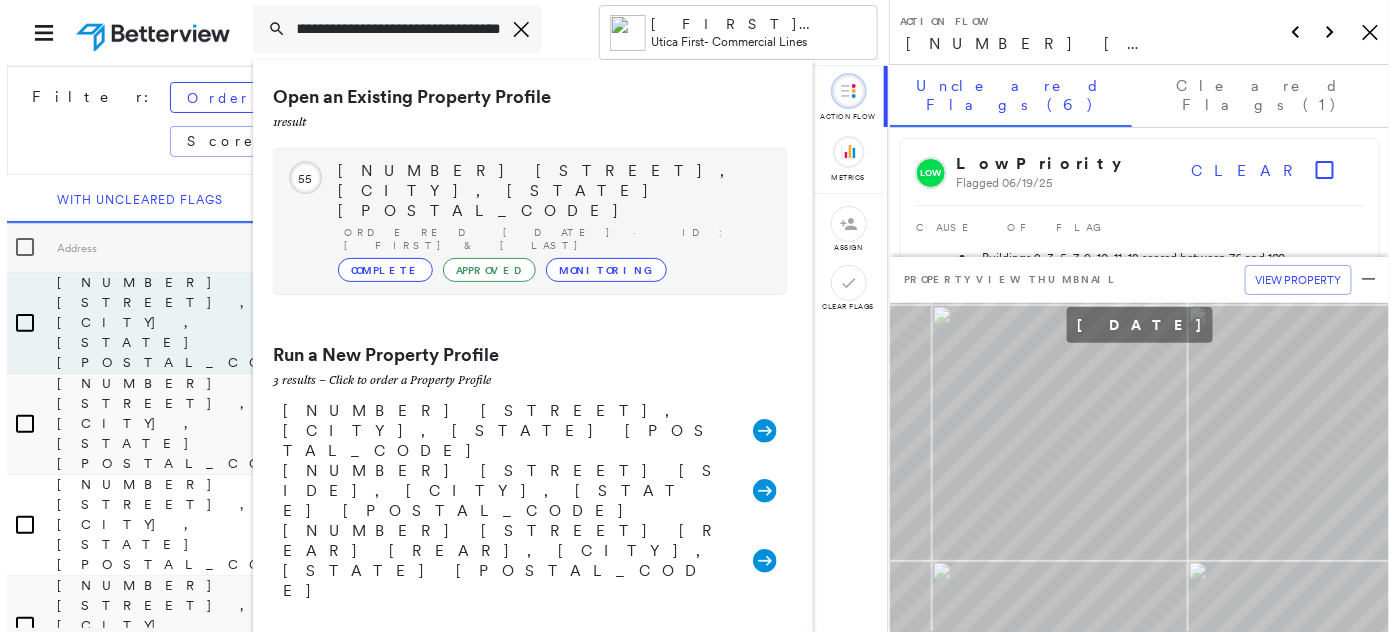 scroll, scrollTop: 0, scrollLeft: 0, axis: both 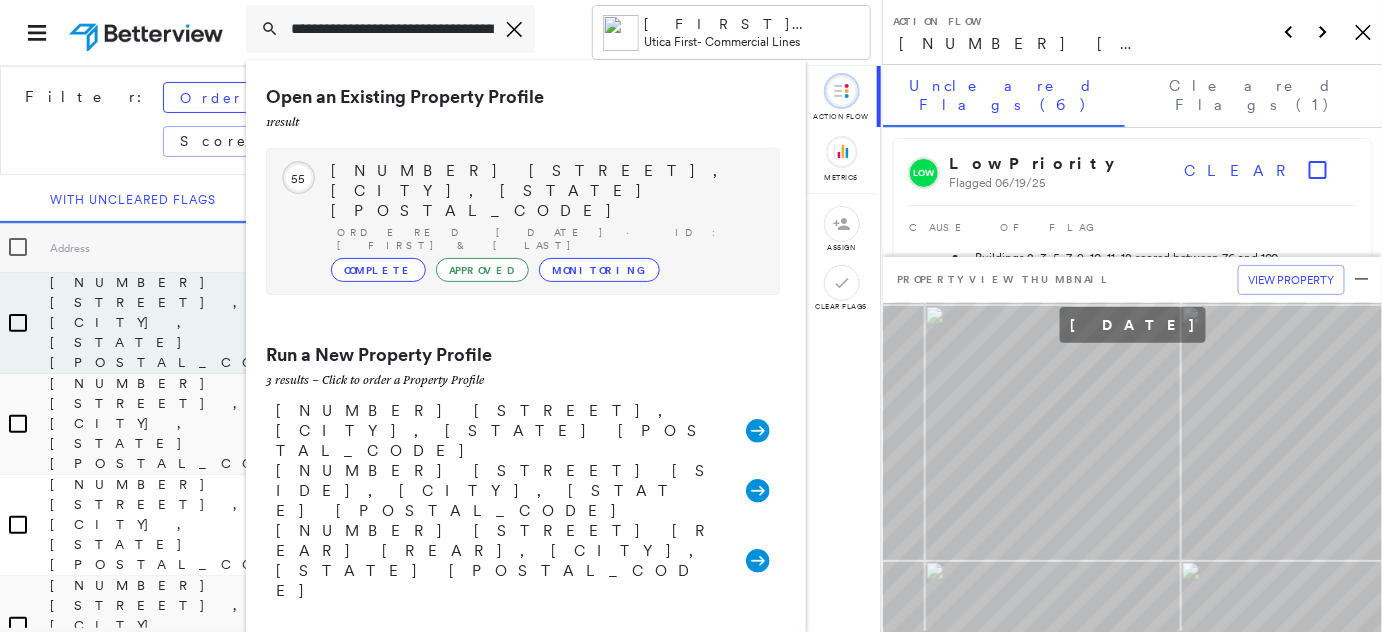 click on "731 East Tilghman Street, Allentown, PA 18109 Ordered 08/05/25 · ID: Joeseph & Patiricia Wiesmeth Complete Approved Monitoring" at bounding box center (545, 221) 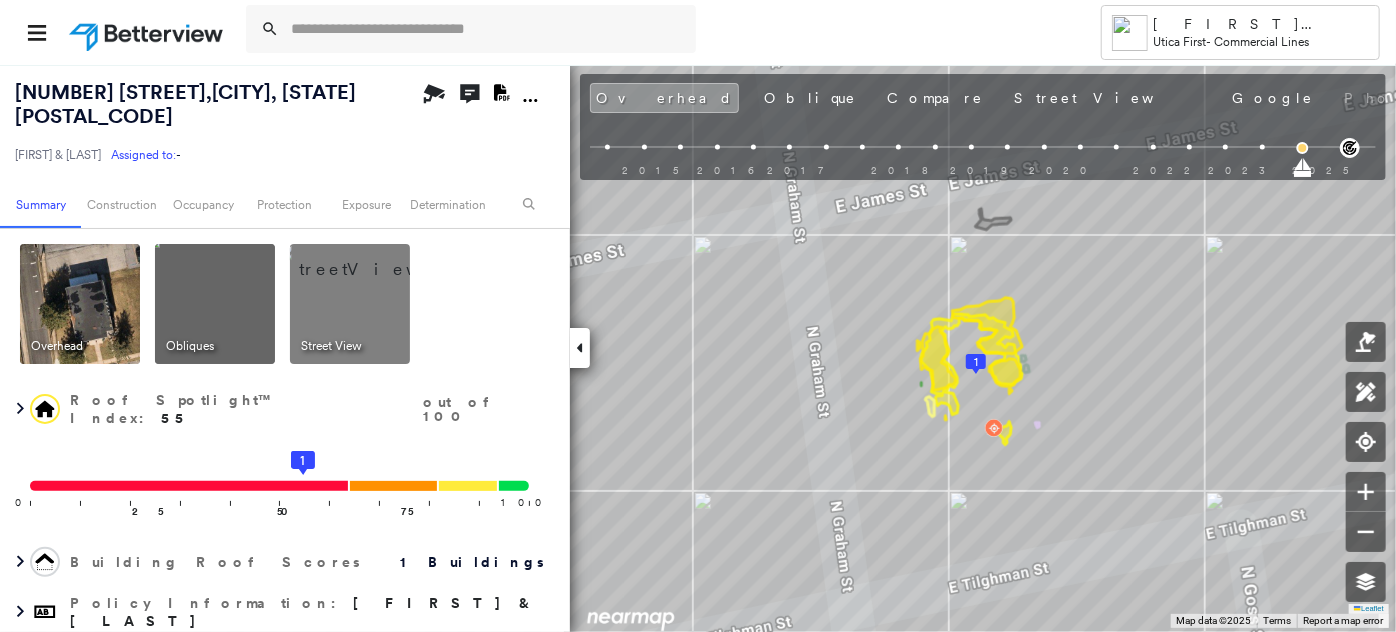 drag, startPoint x: 174, startPoint y: 154, endPoint x: 16, endPoint y: 156, distance: 158.01266 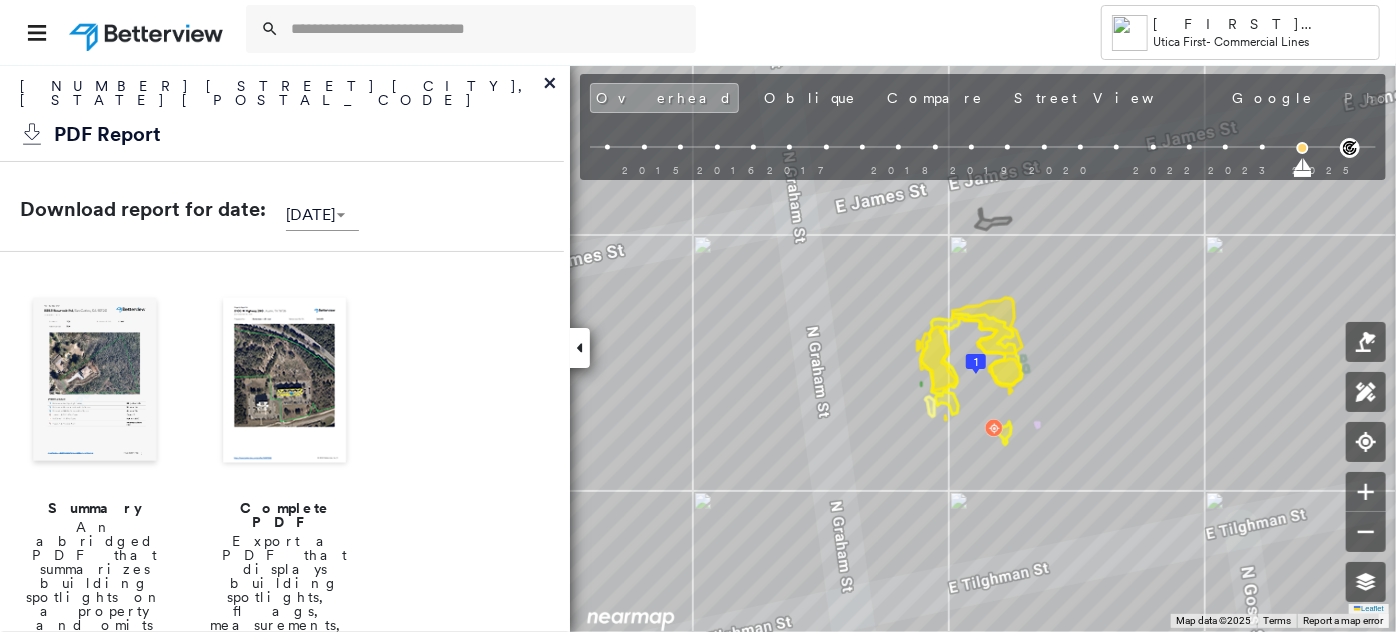 click at bounding box center [285, 382] 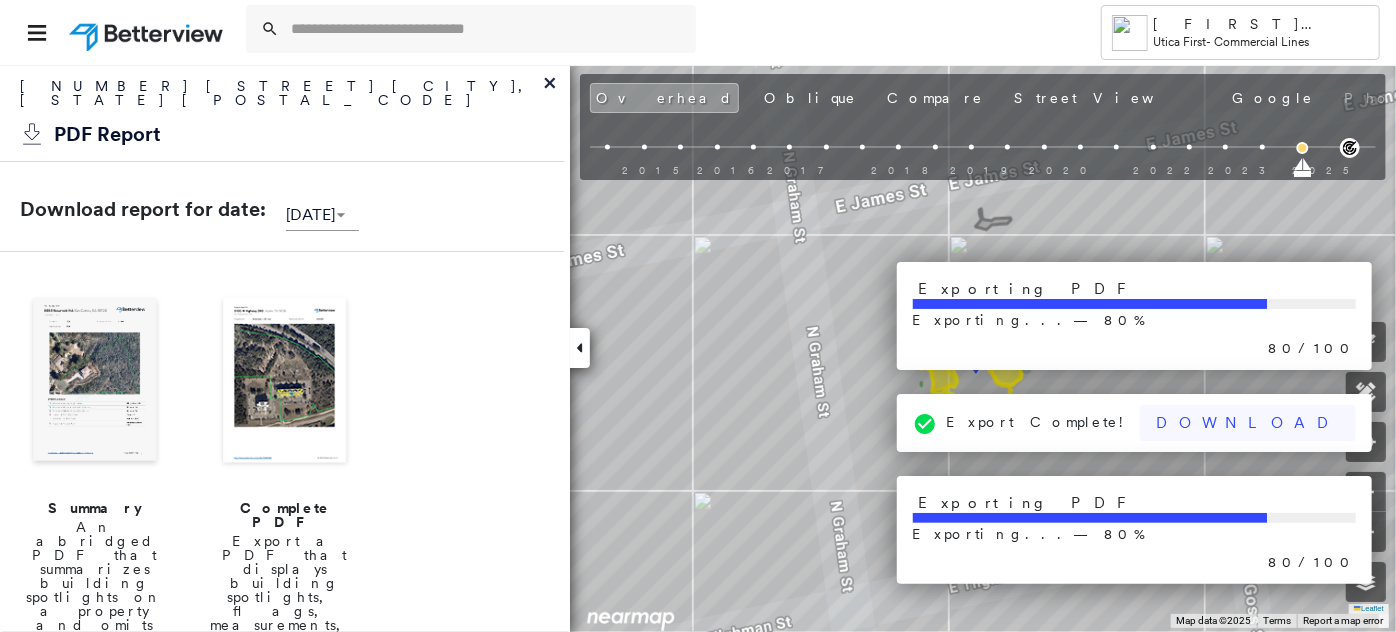 click on "Download" at bounding box center (1248, 423) 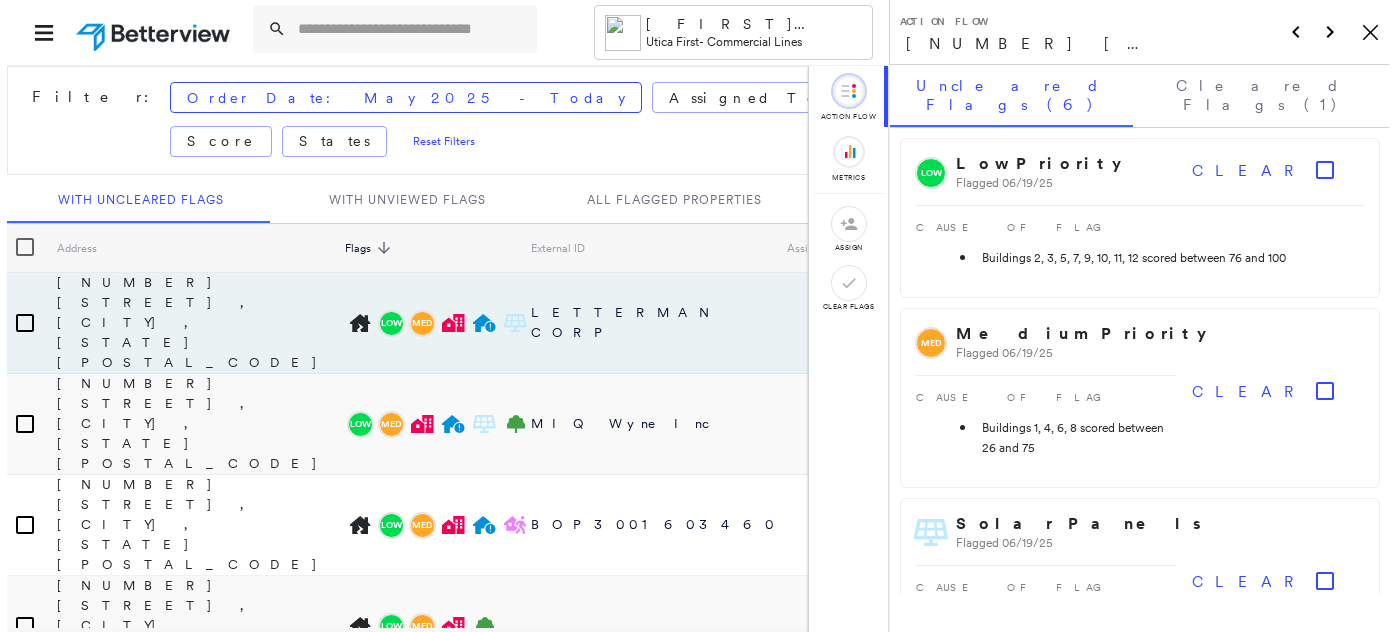 scroll, scrollTop: 0, scrollLeft: 0, axis: both 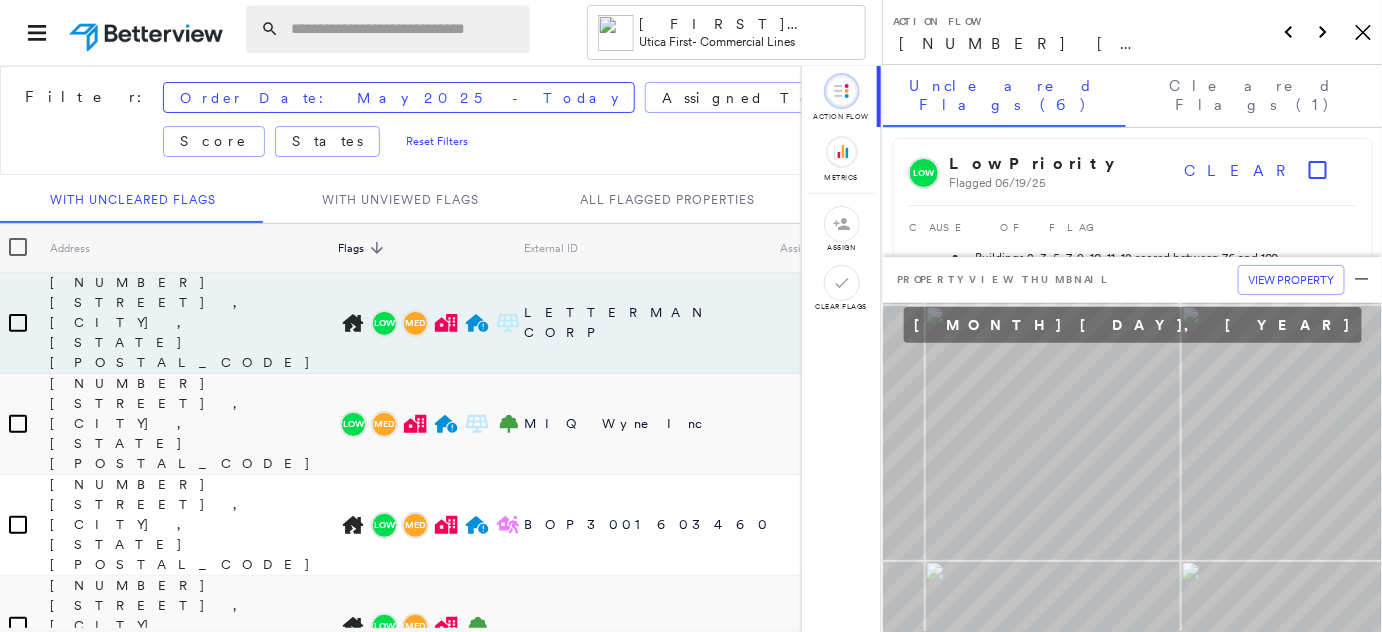 click at bounding box center (404, 29) 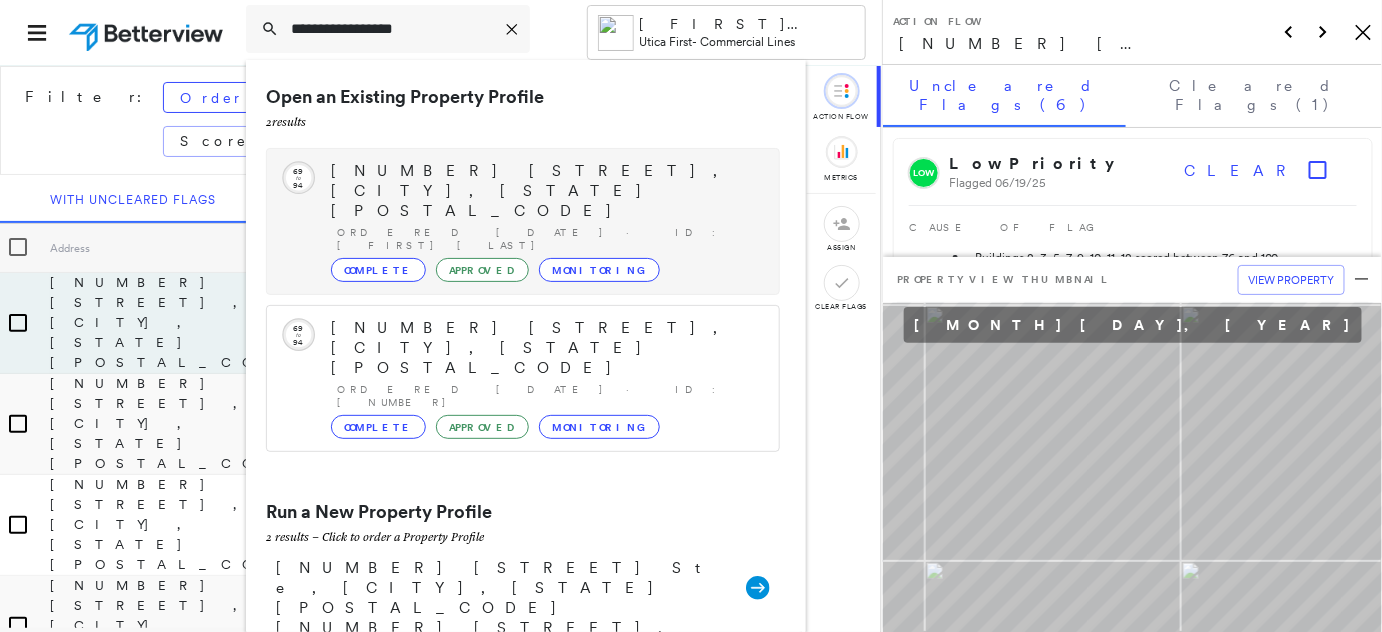 type on "**********" 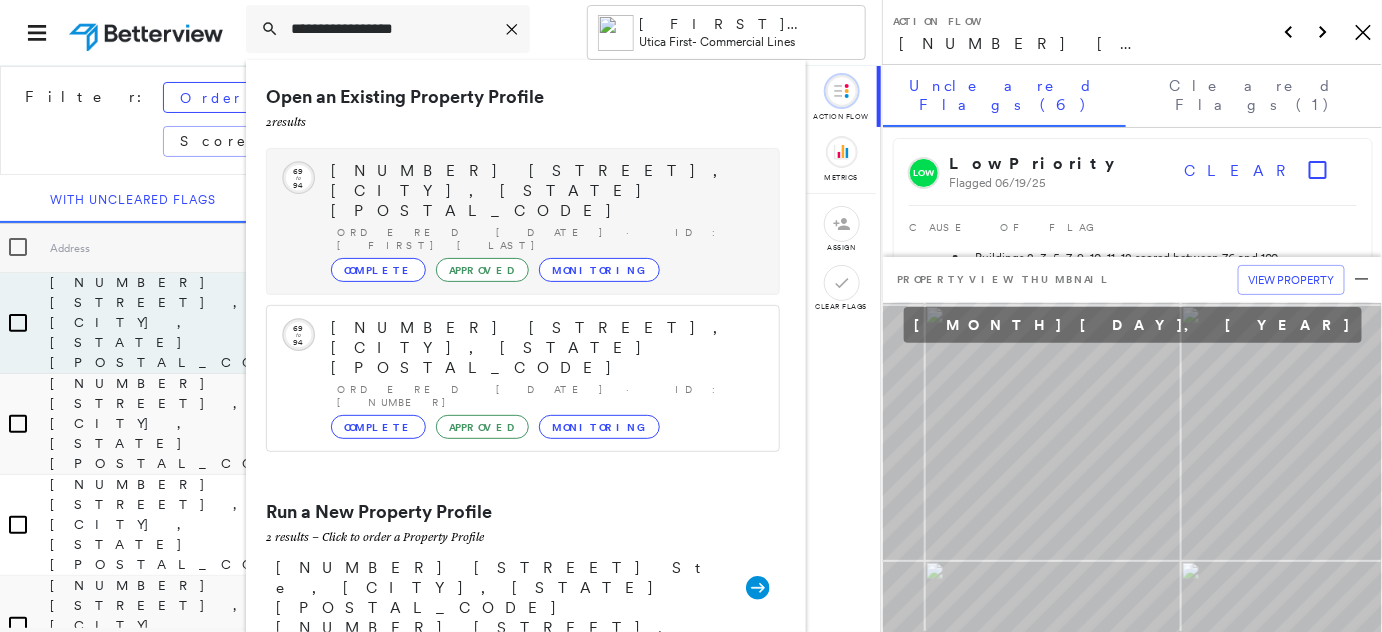 click on "[NUMBER] [STREET], [CITY], [STATE] [POSTAL_CODE]" at bounding box center (545, 191) 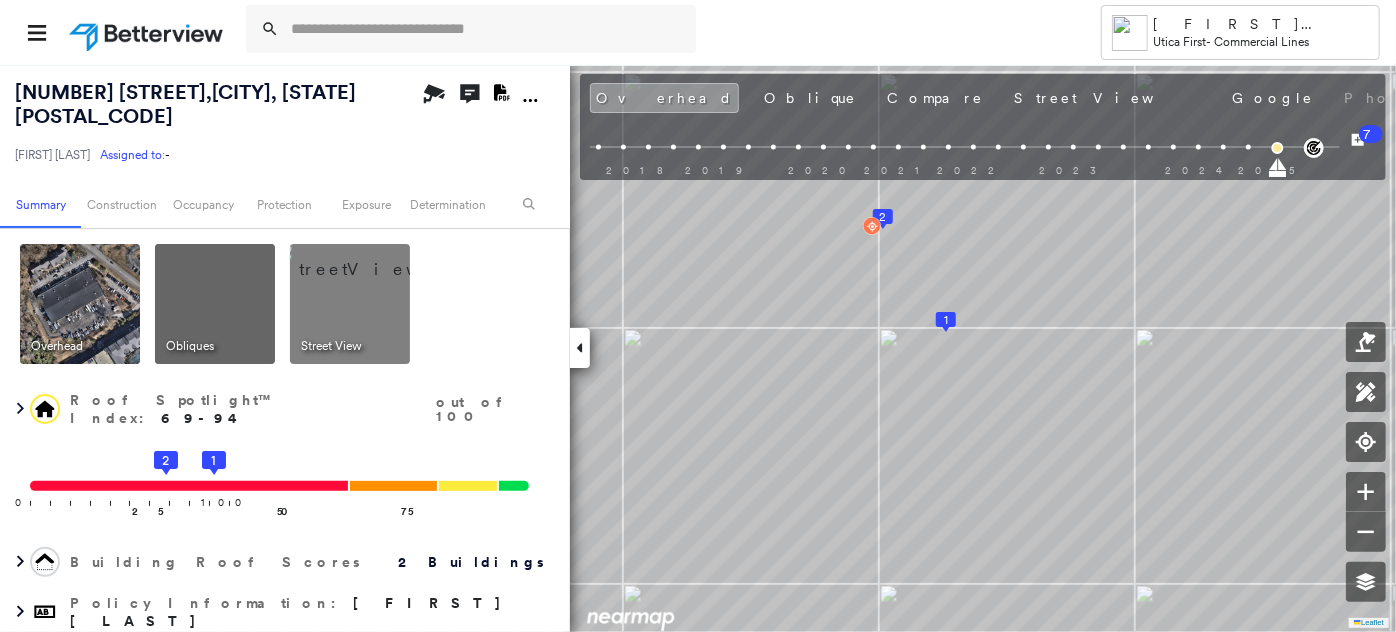 scroll, scrollTop: 0, scrollLeft: 0, axis: both 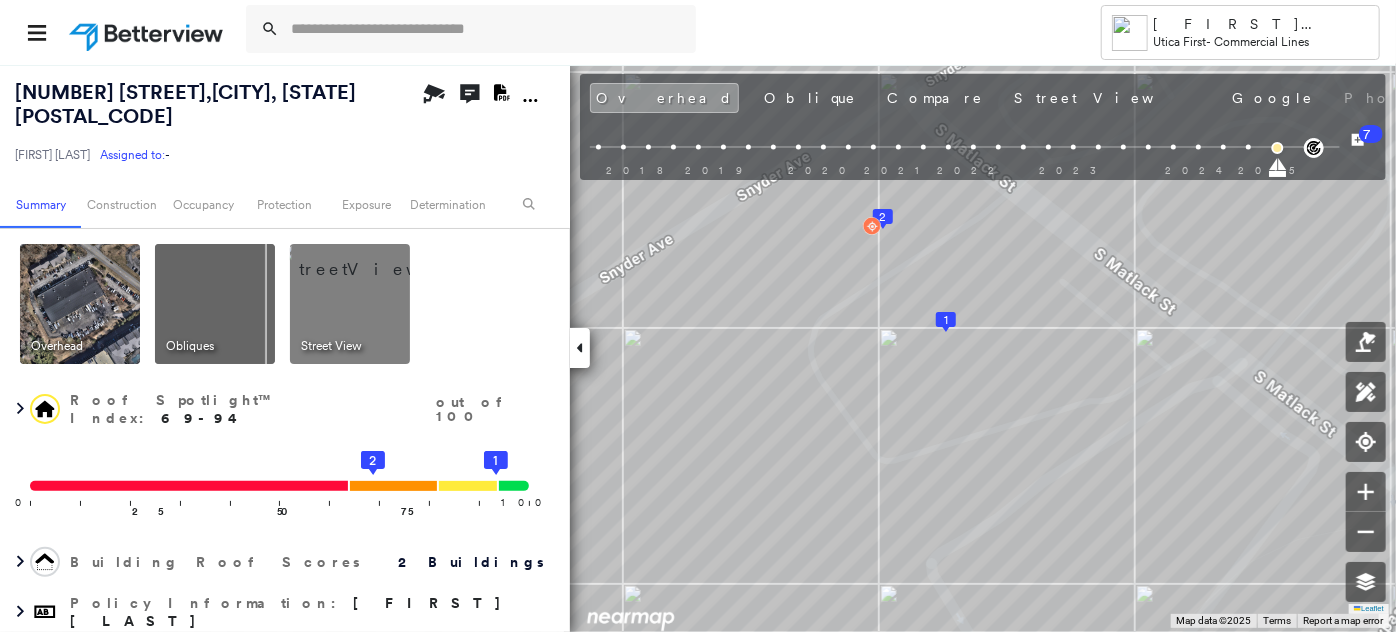 click 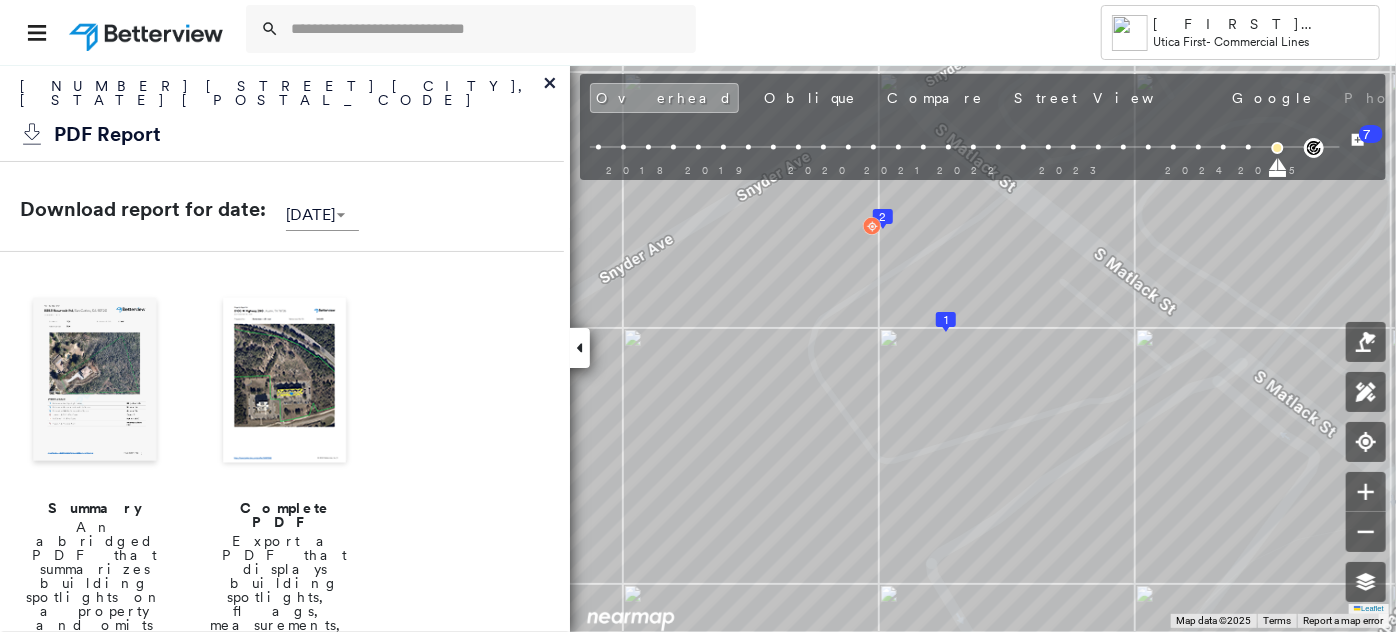 click at bounding box center (285, 382) 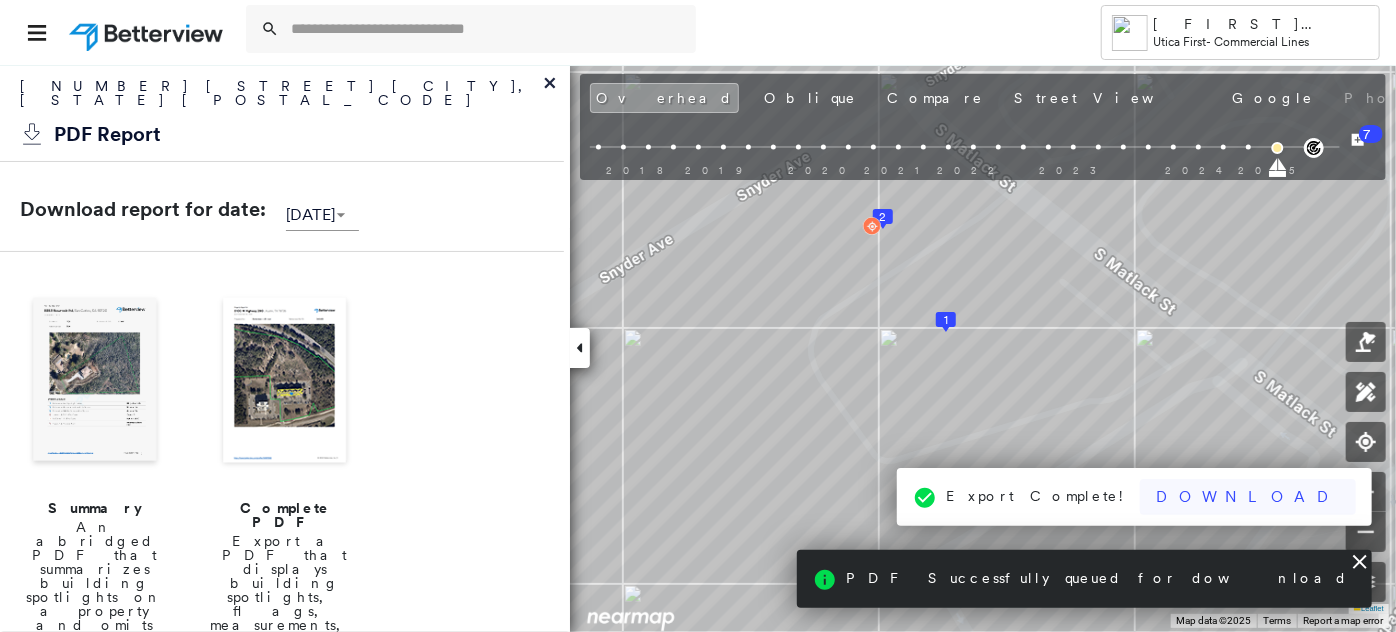 click on "Download" at bounding box center [1248, 497] 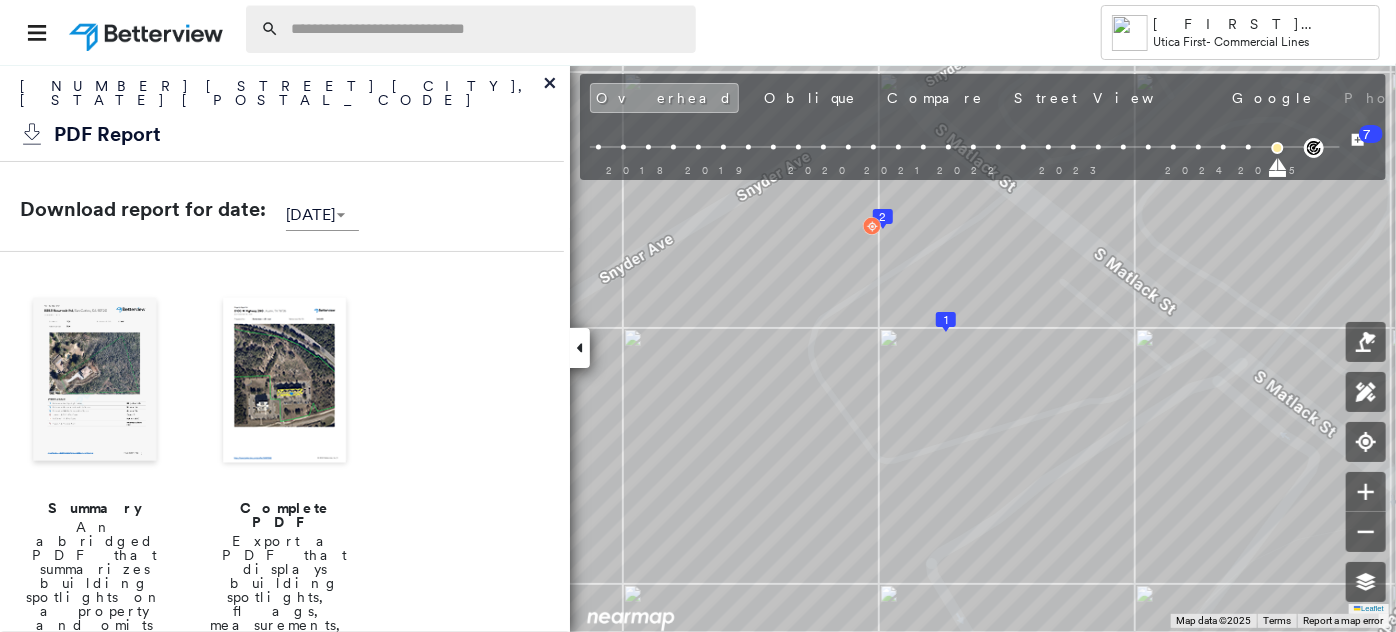 click at bounding box center [487, 29] 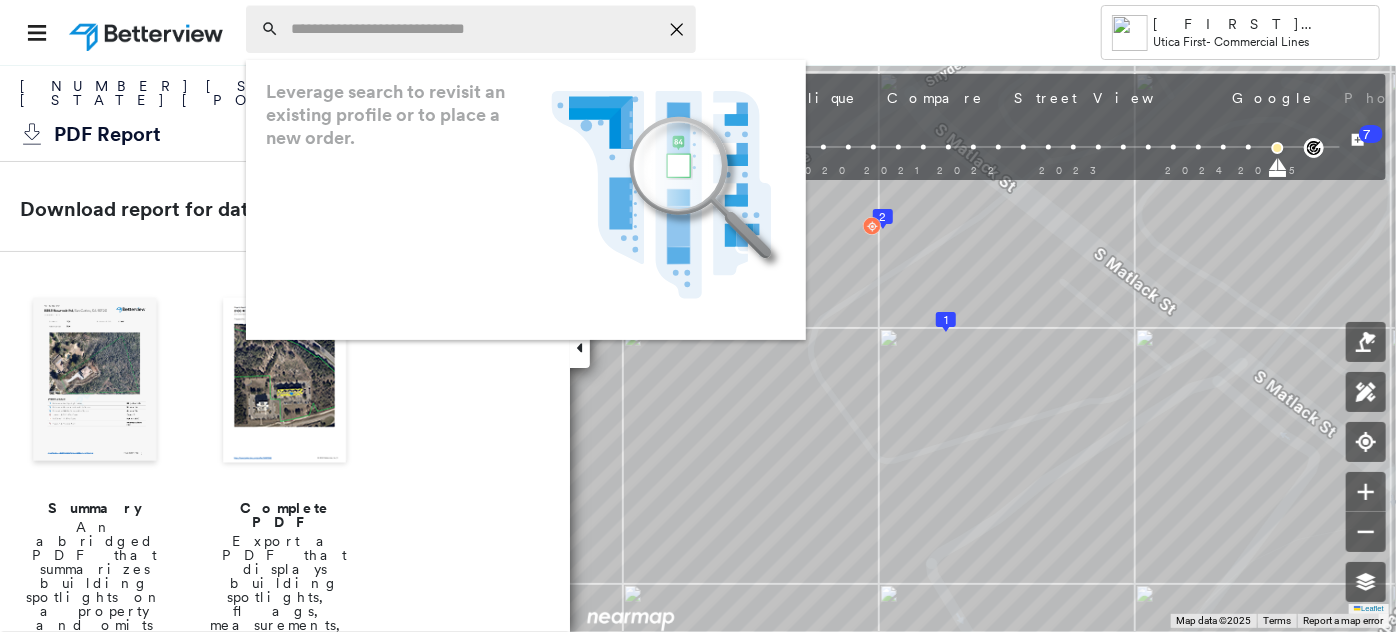 paste on "**********" 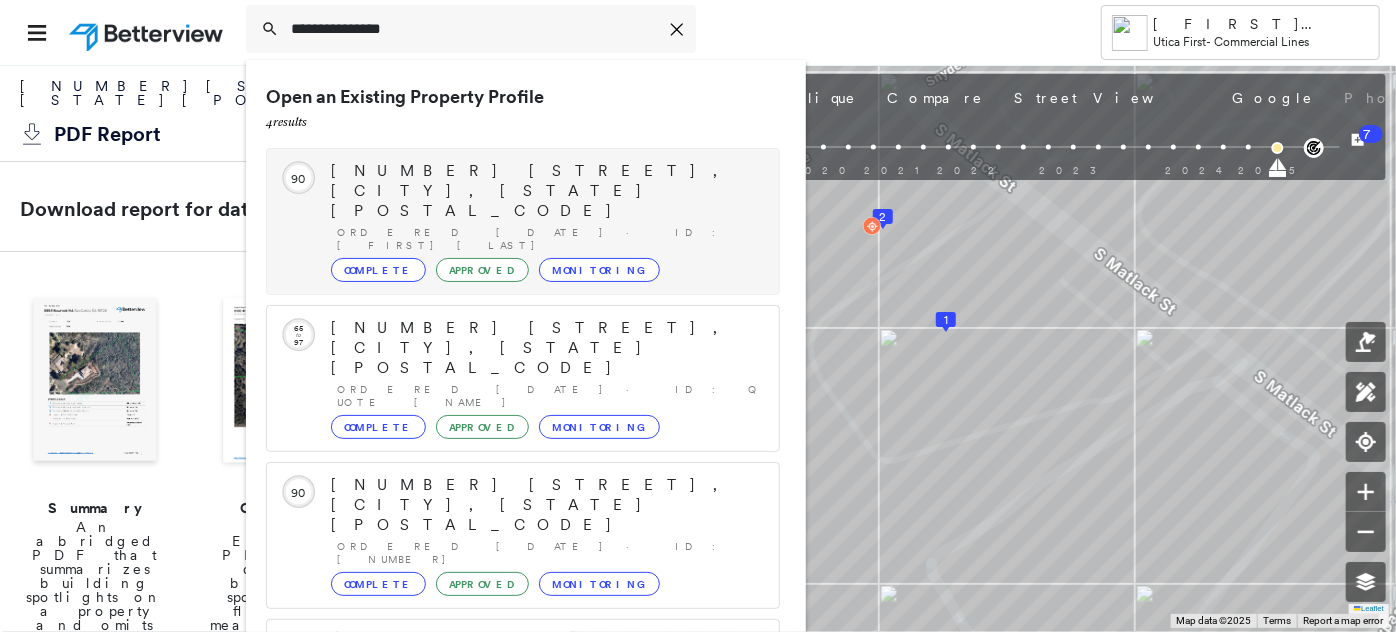 type on "**********" 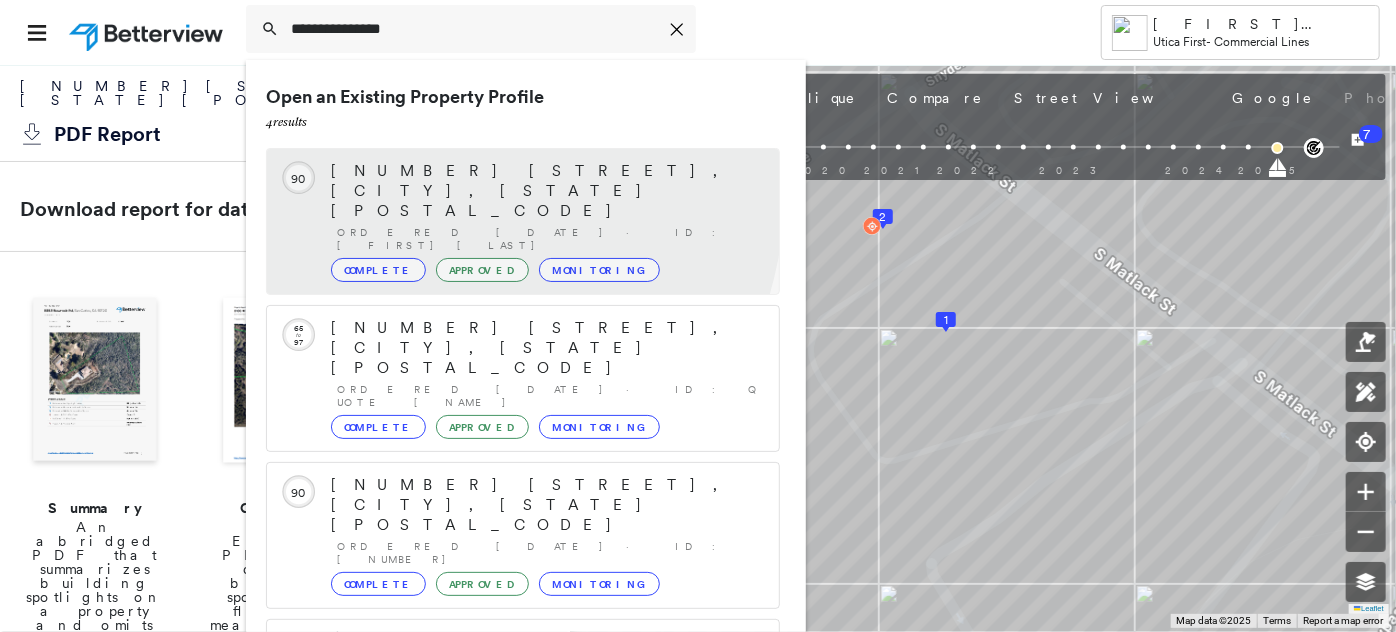 click on "[NUMBER] [STREET], [CITY], [STATE] [POSTAL_CODE]" at bounding box center [545, 191] 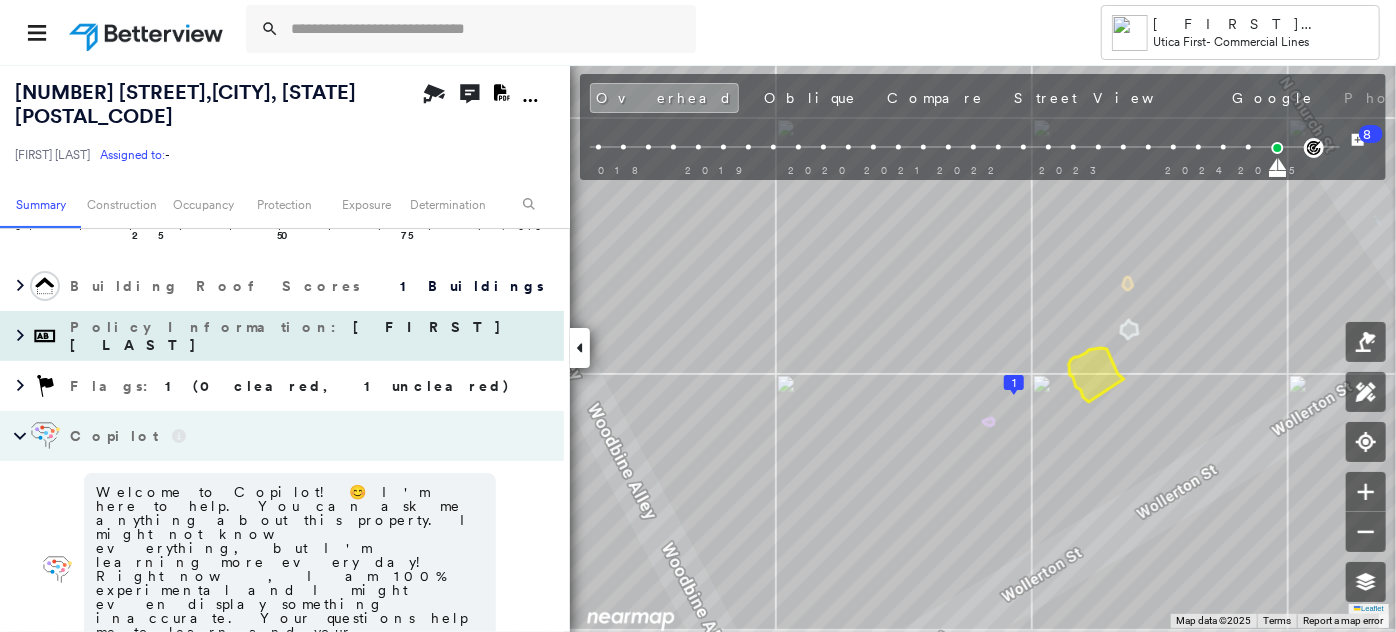 scroll, scrollTop: 0, scrollLeft: 0, axis: both 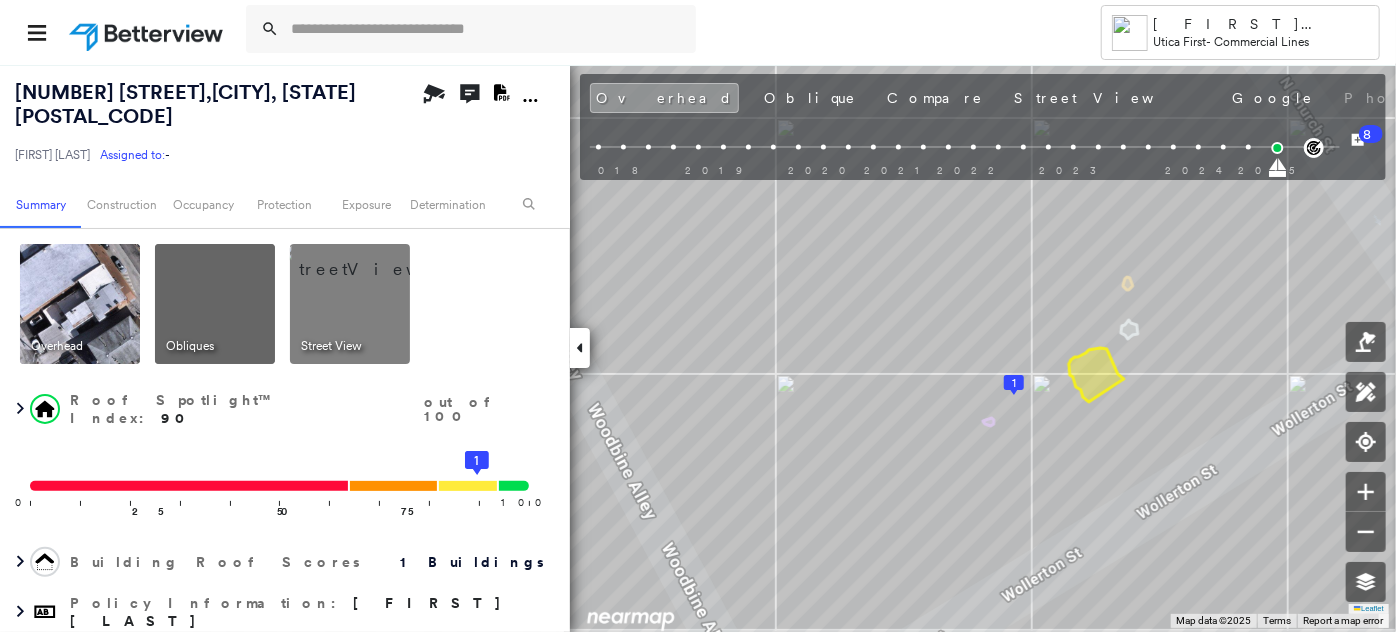 click on "Download PDF Report" 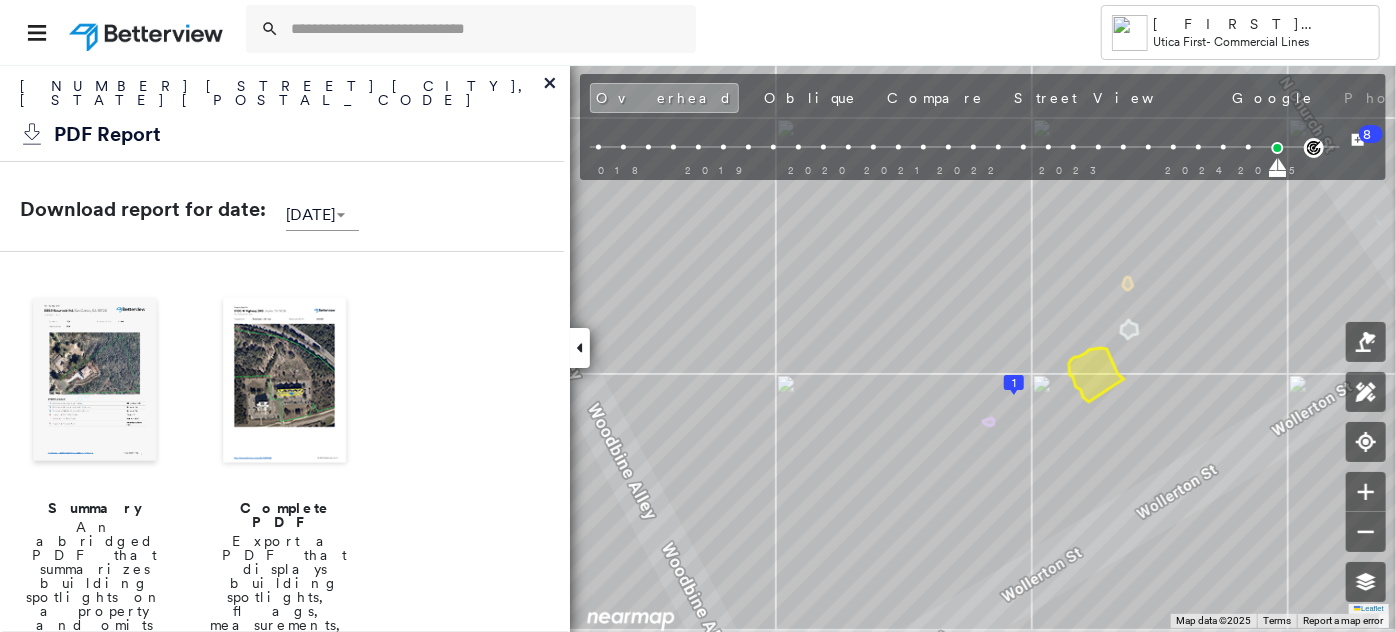 click at bounding box center (285, 382) 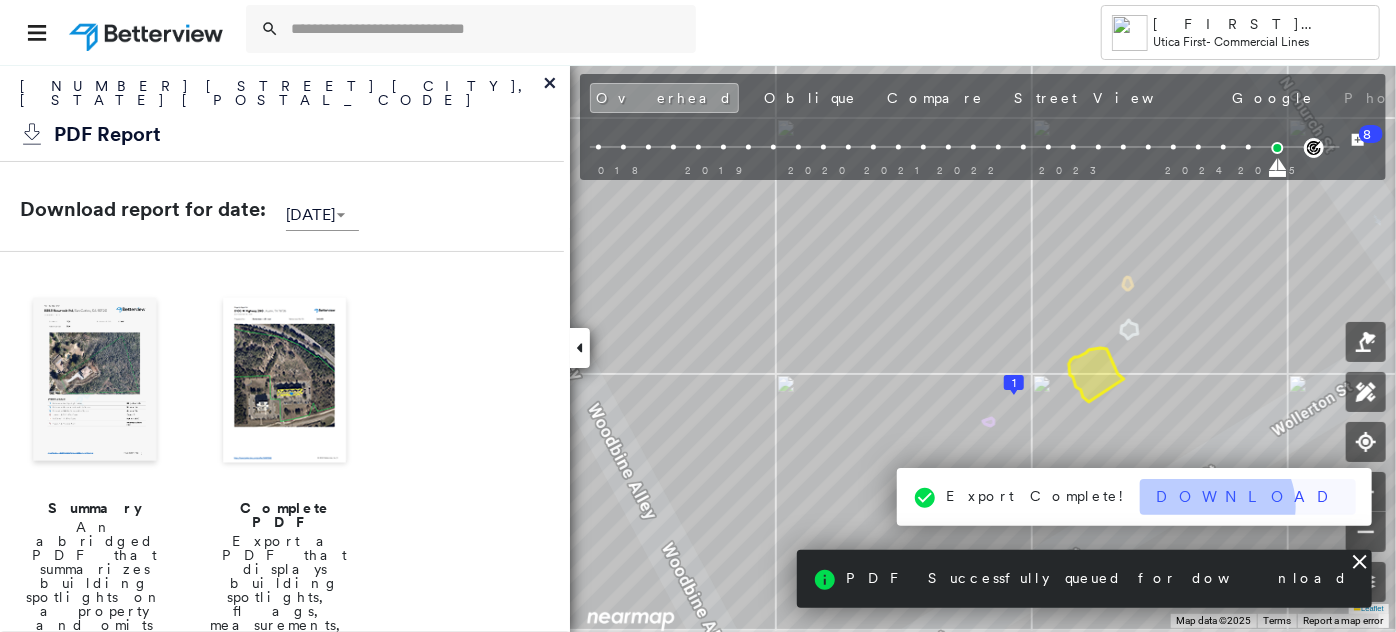 click on "Download" at bounding box center (1248, 497) 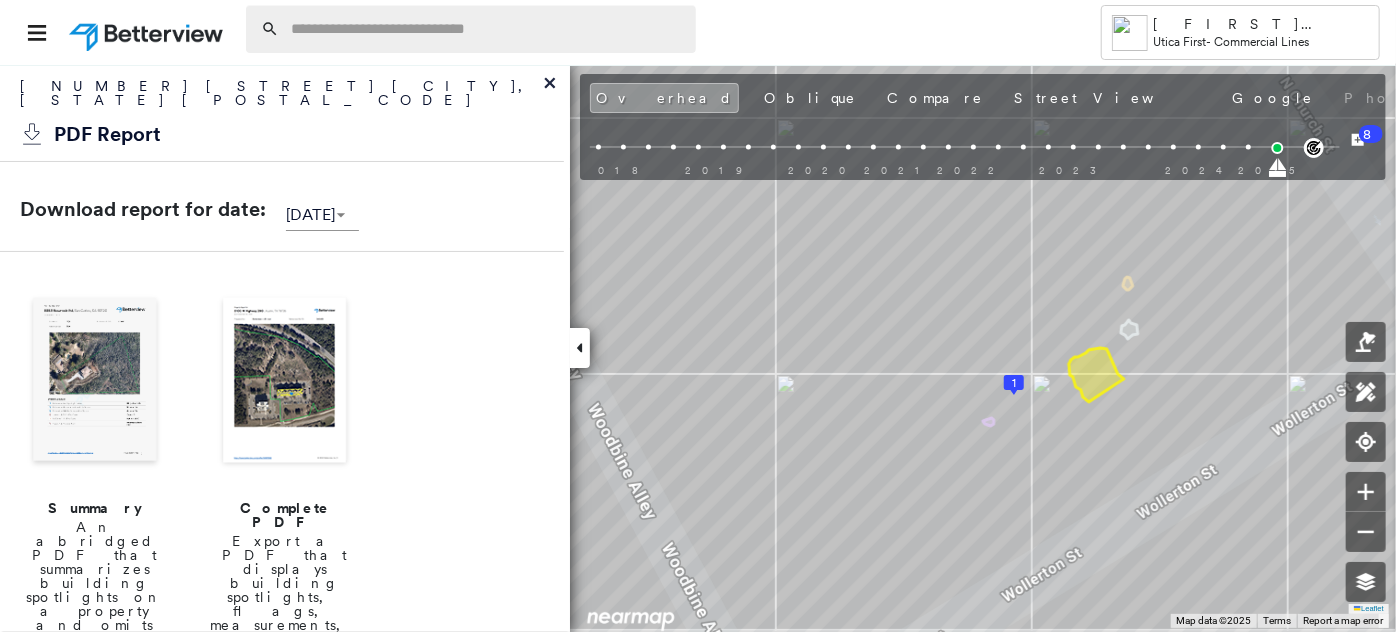 click at bounding box center (487, 29) 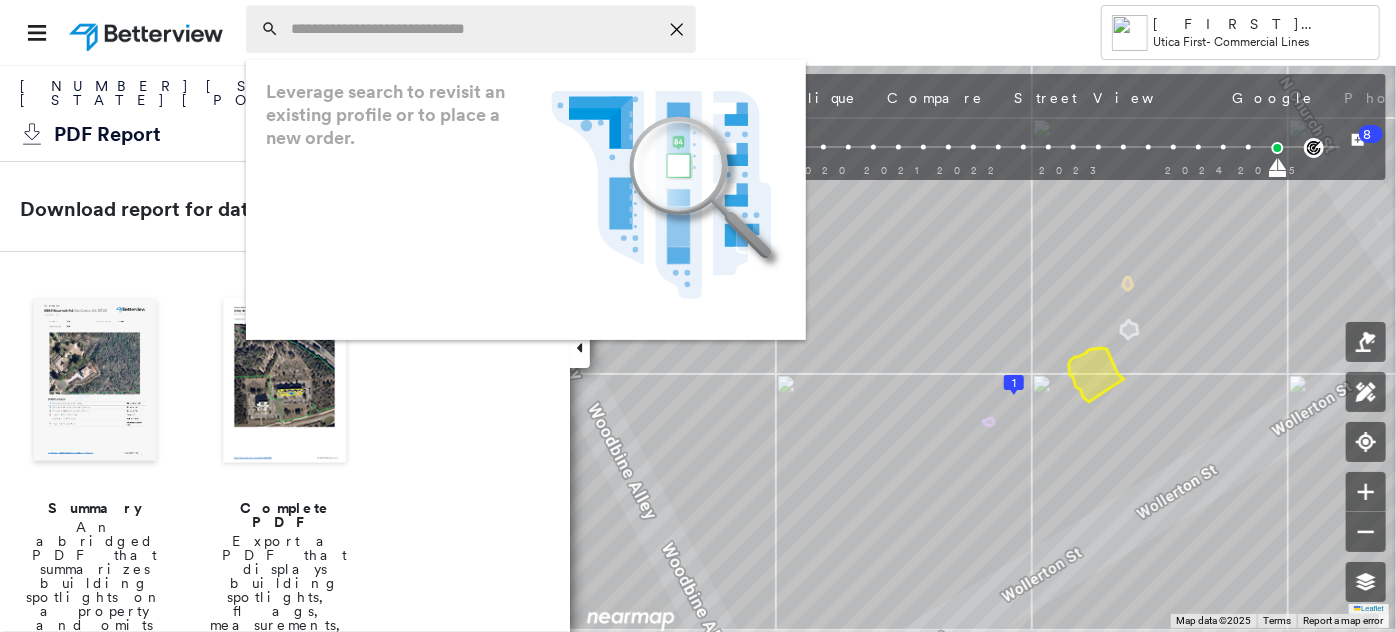 paste on "**********" 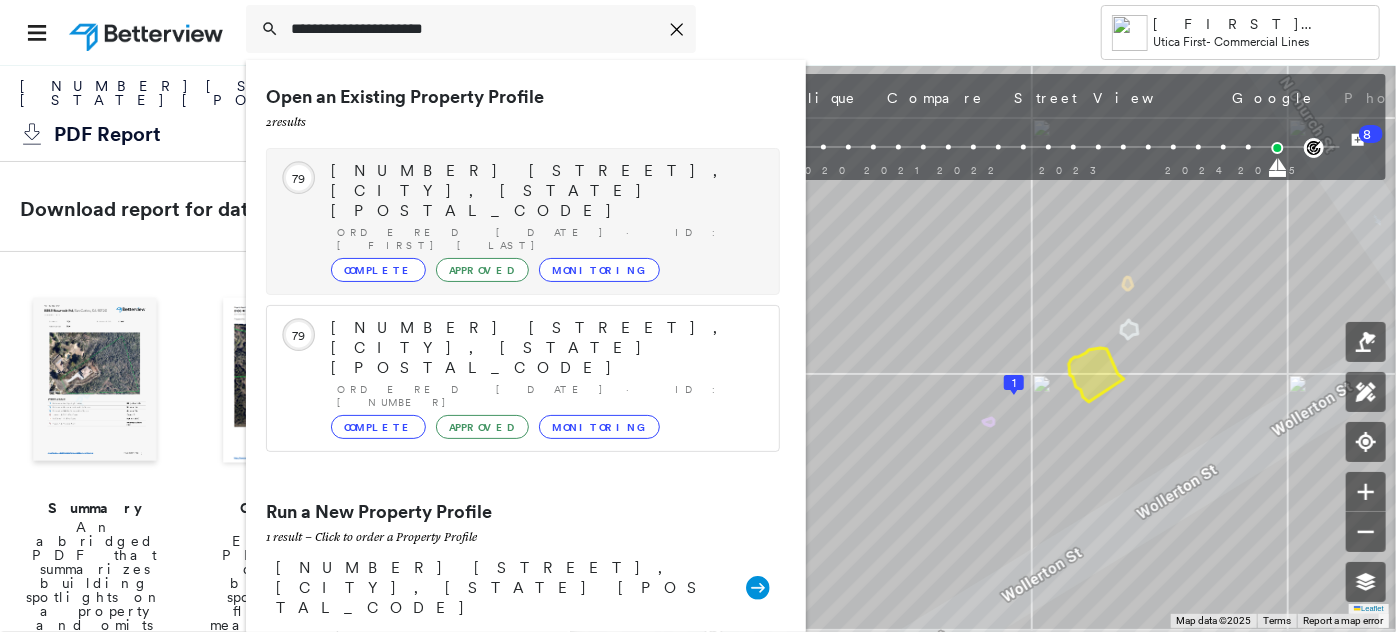 type on "**********" 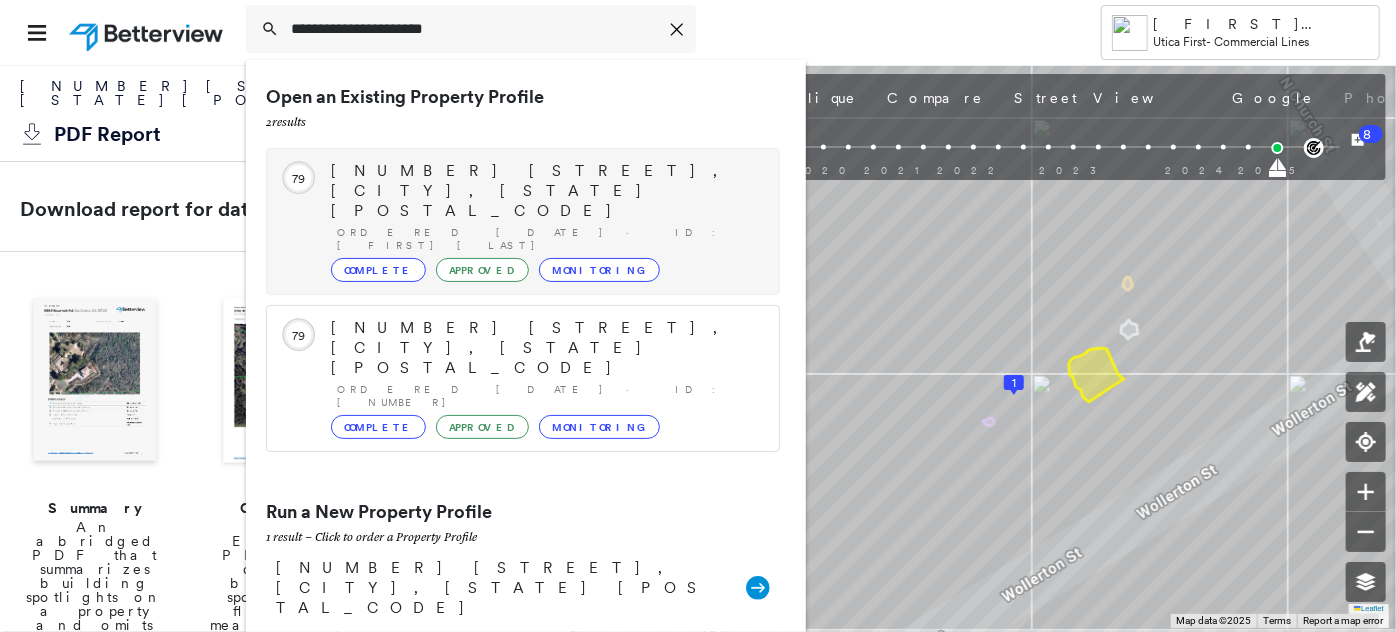 click on "[NUMBER] [STREET], [CITY], [STATE] [POSTAL_CODE]" at bounding box center (545, 191) 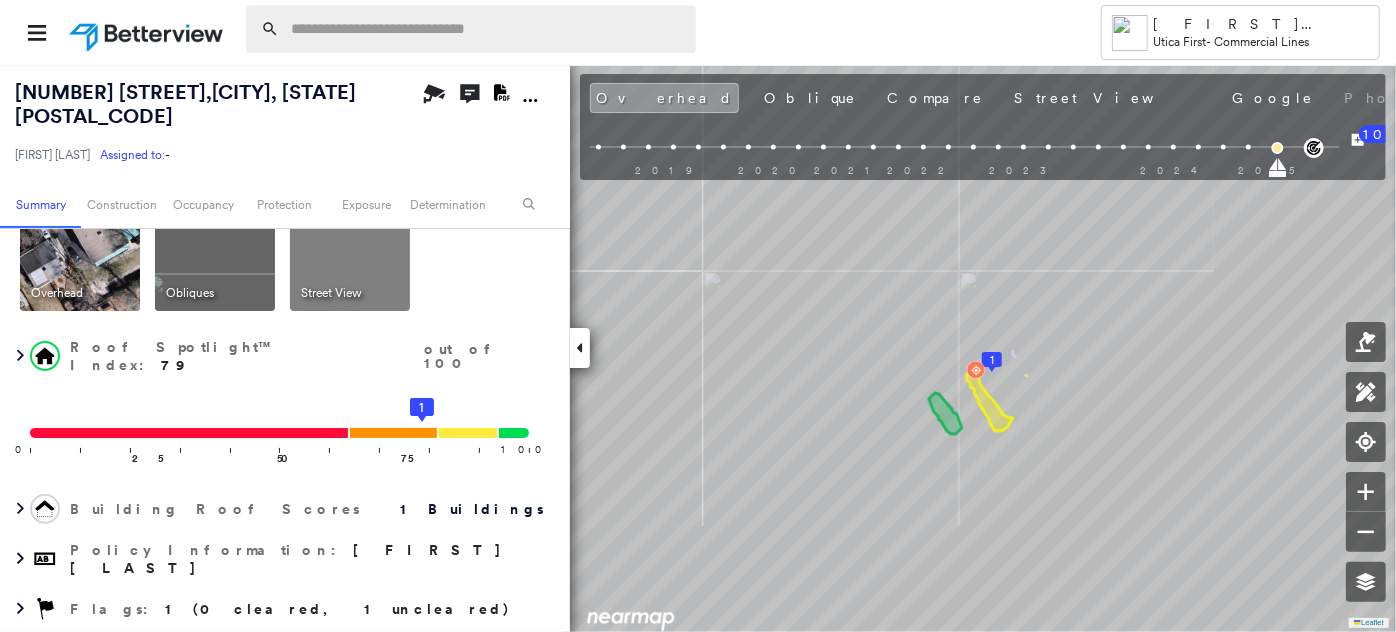 scroll, scrollTop: 428, scrollLeft: 0, axis: vertical 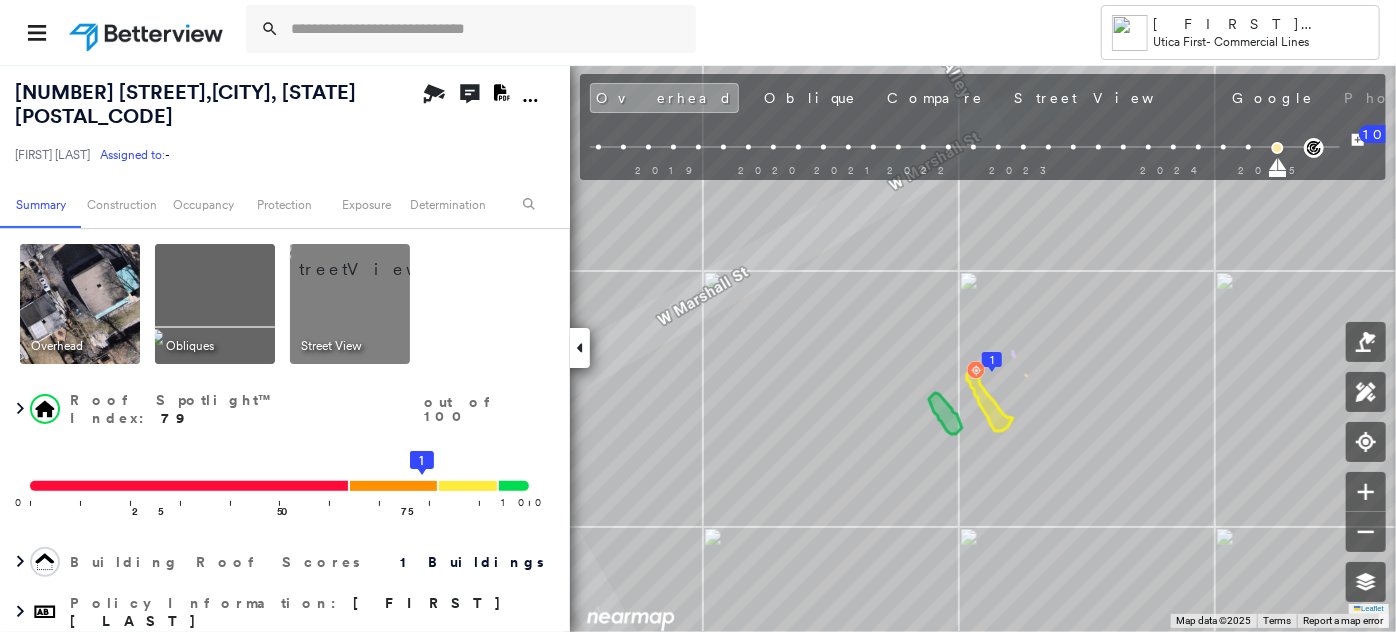 click on "Download PDF Report" 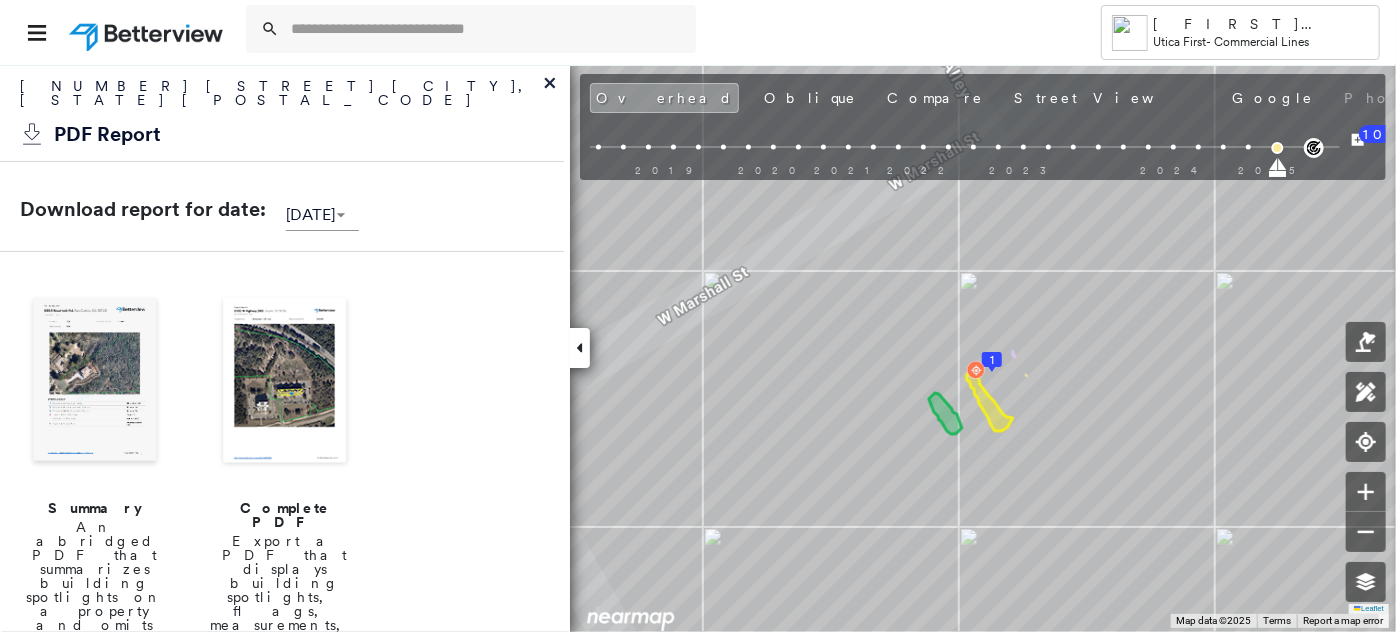click at bounding box center (285, 382) 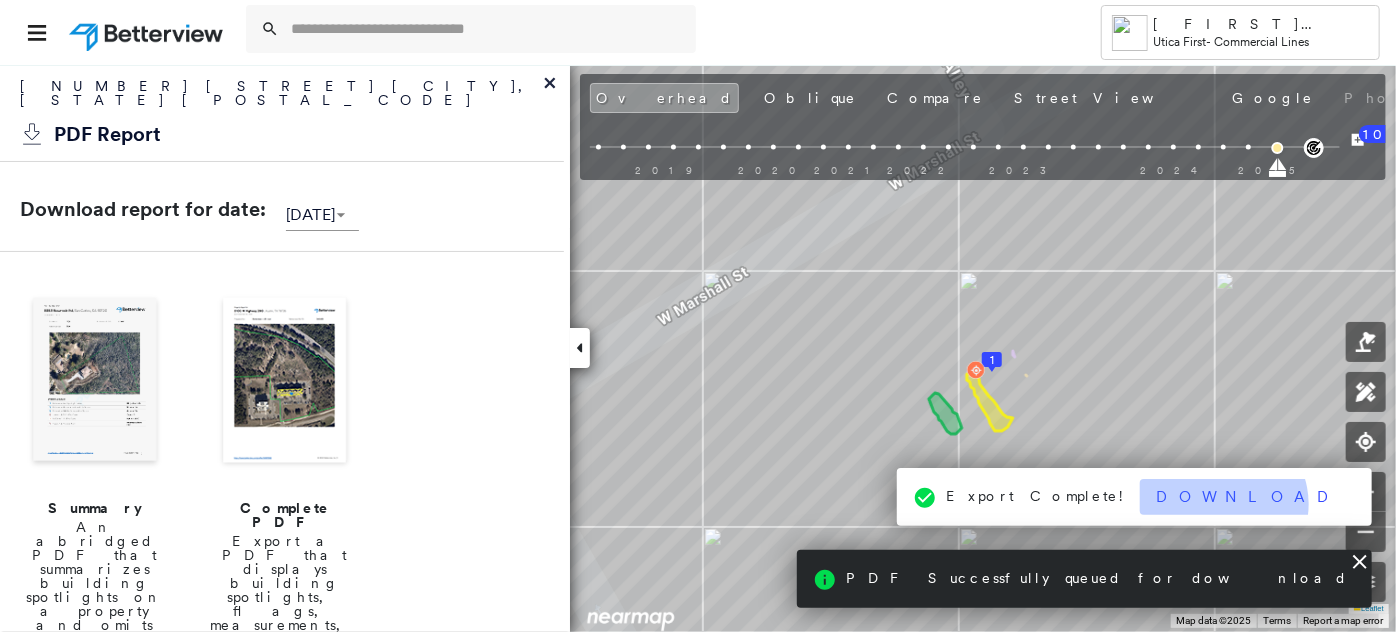 click on "Download" at bounding box center (1248, 497) 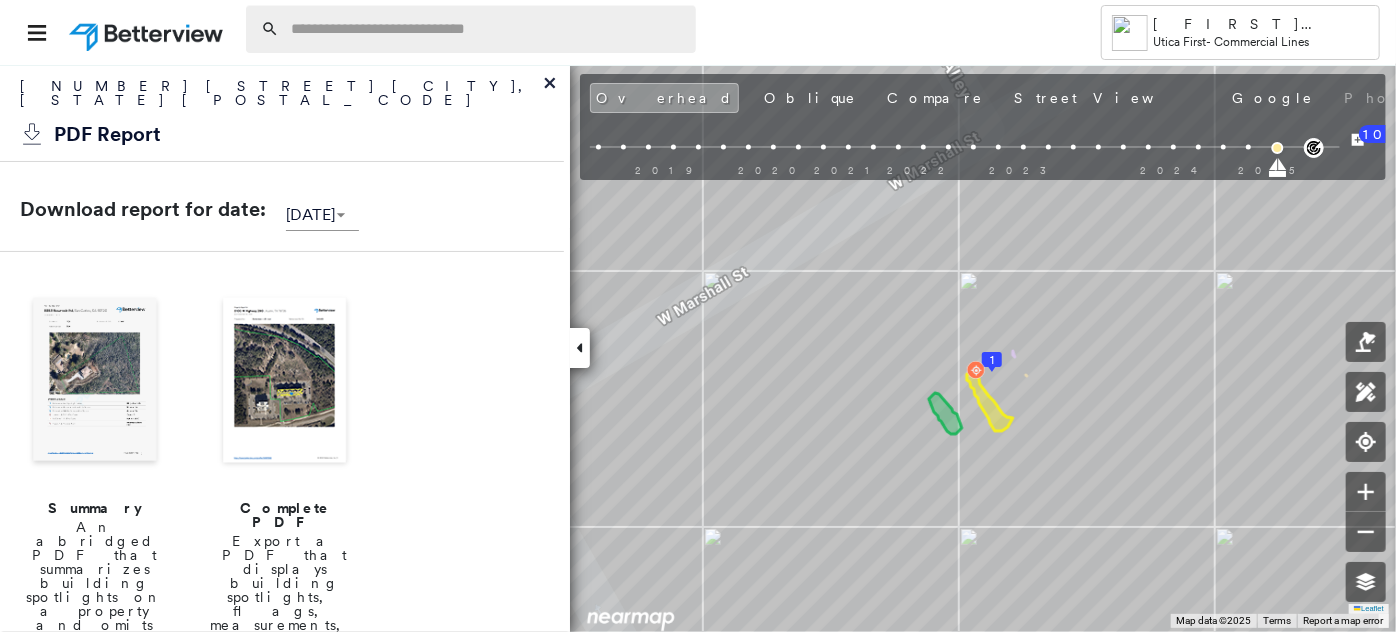 click at bounding box center [487, 29] 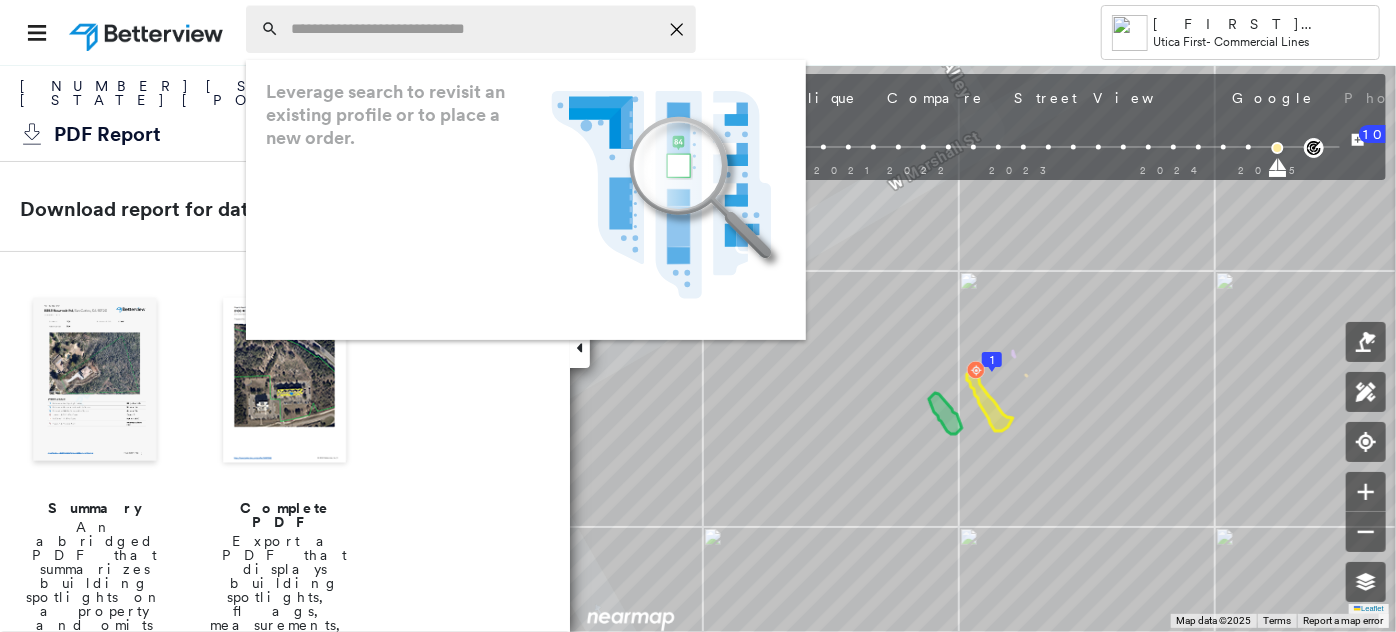 paste on "**********" 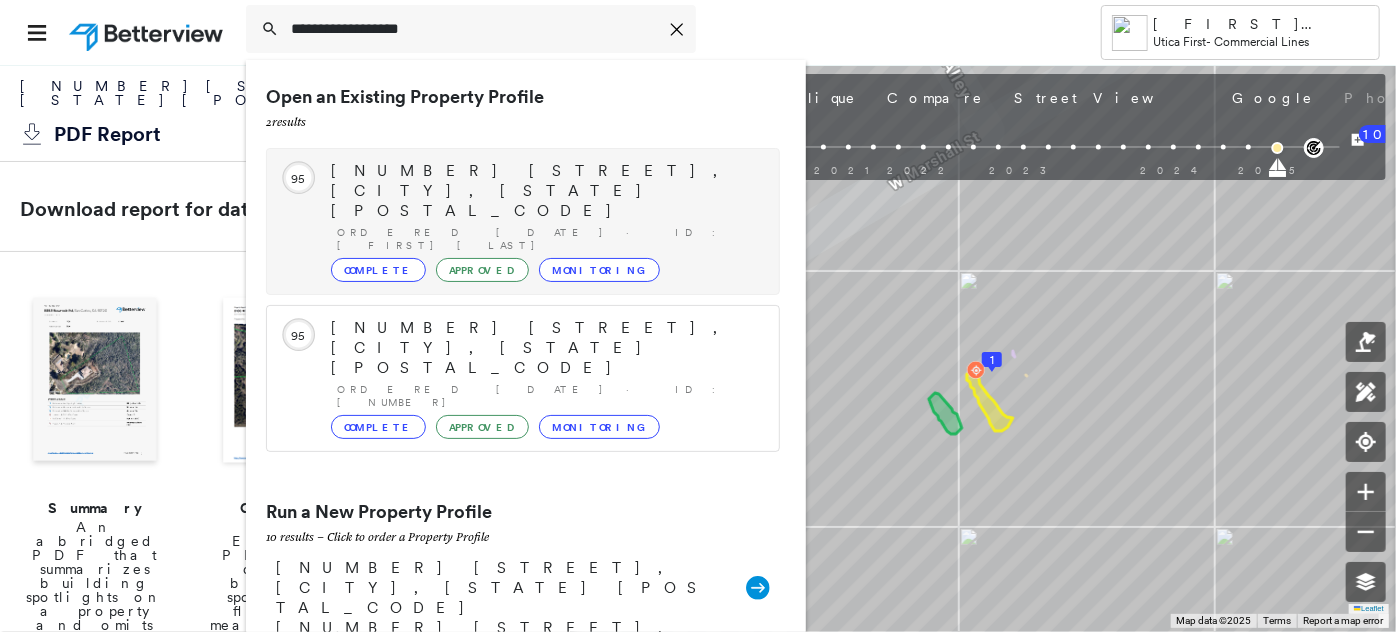 type on "**********" 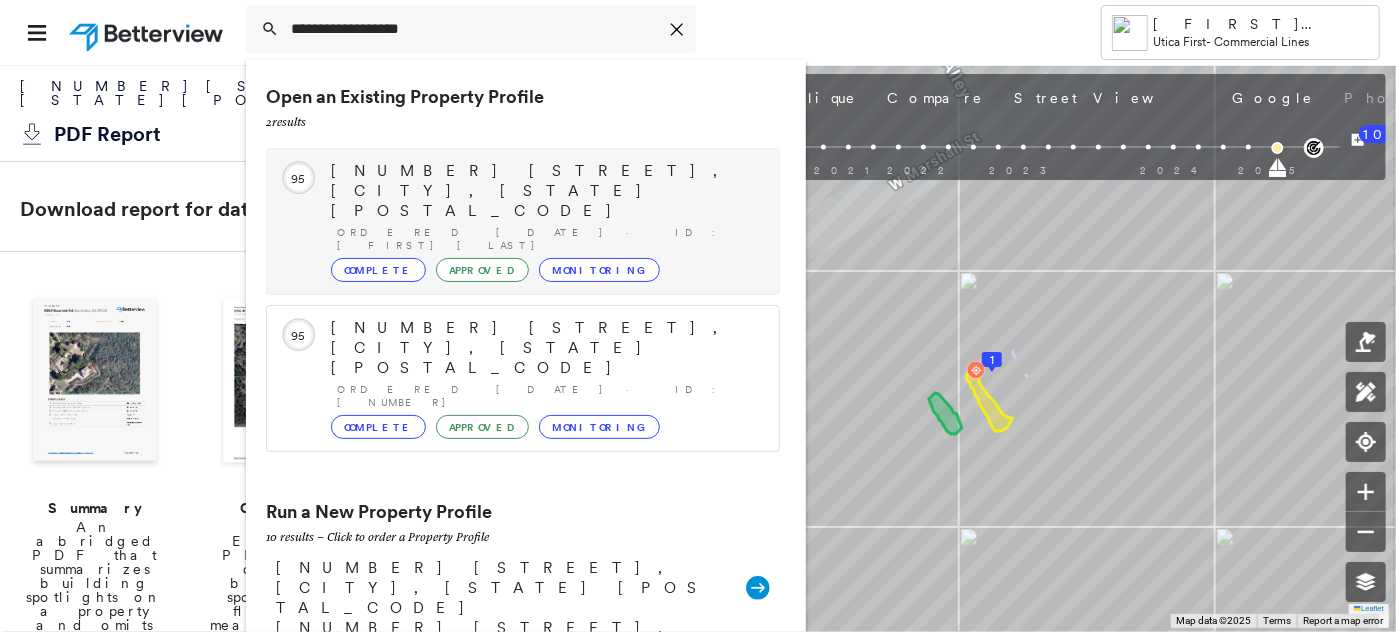 click on "[NUMBER] [STREET], [CITY], [STATE] [POSTAL_CODE]" at bounding box center (545, 191) 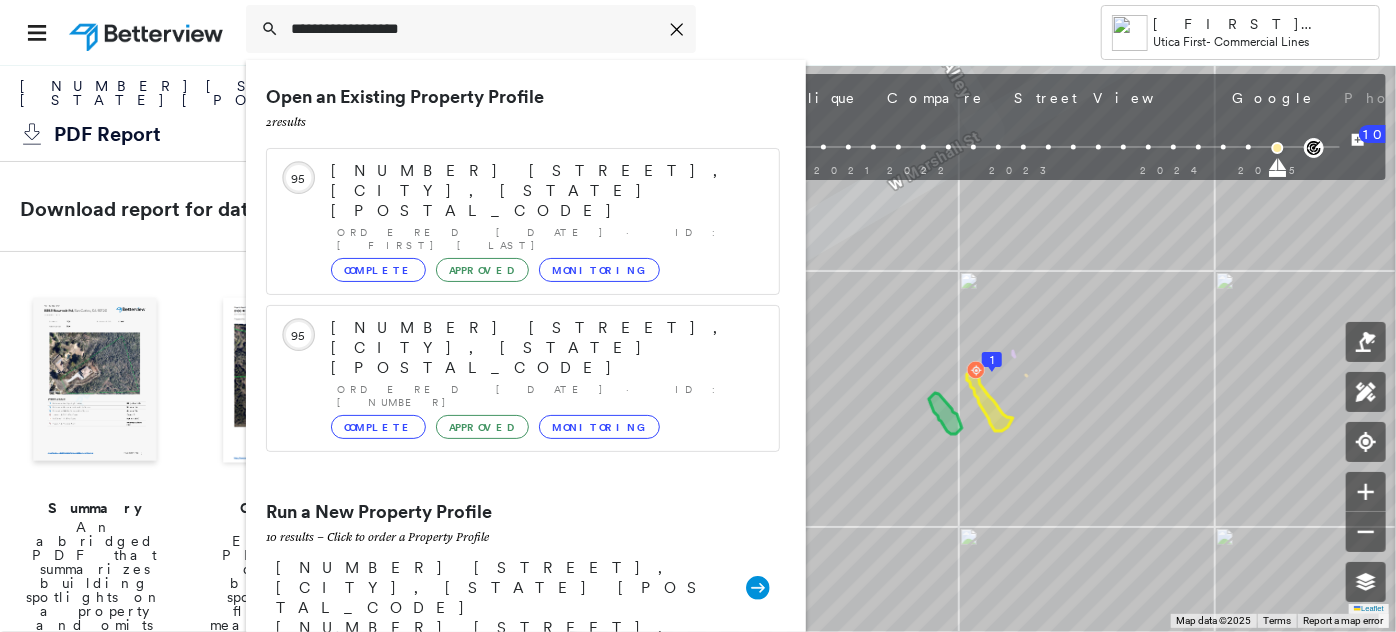 type 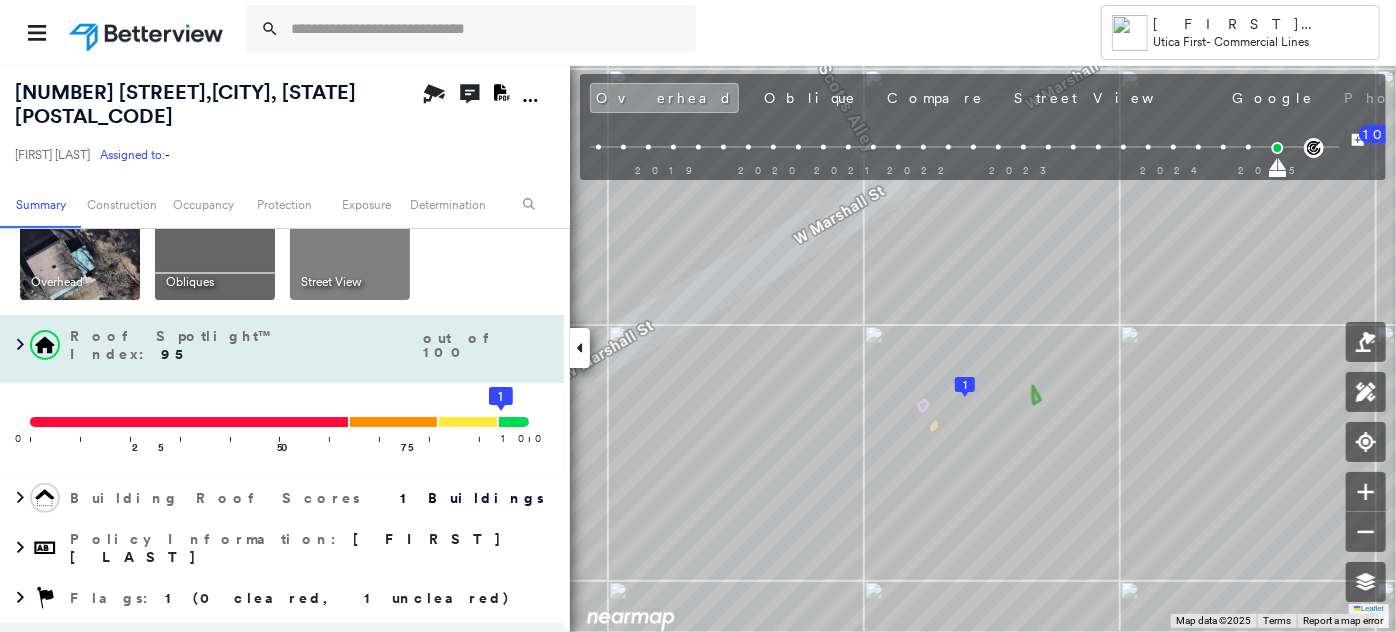 scroll, scrollTop: 0, scrollLeft: 0, axis: both 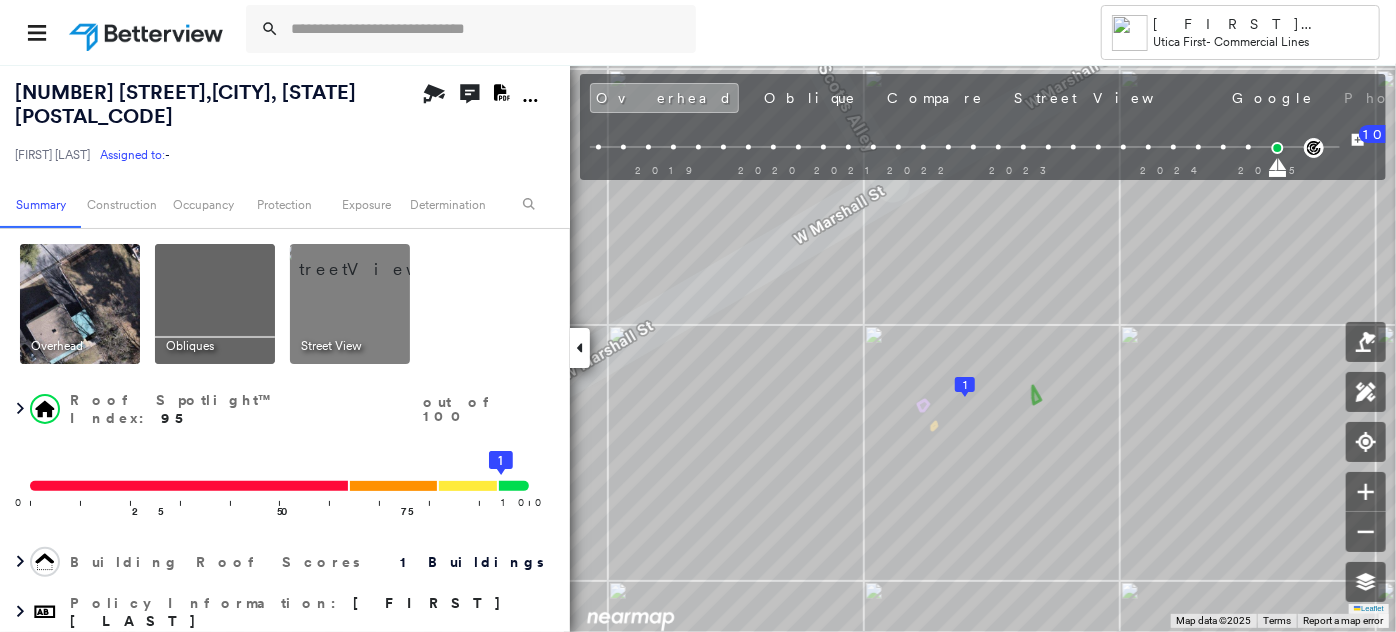 click 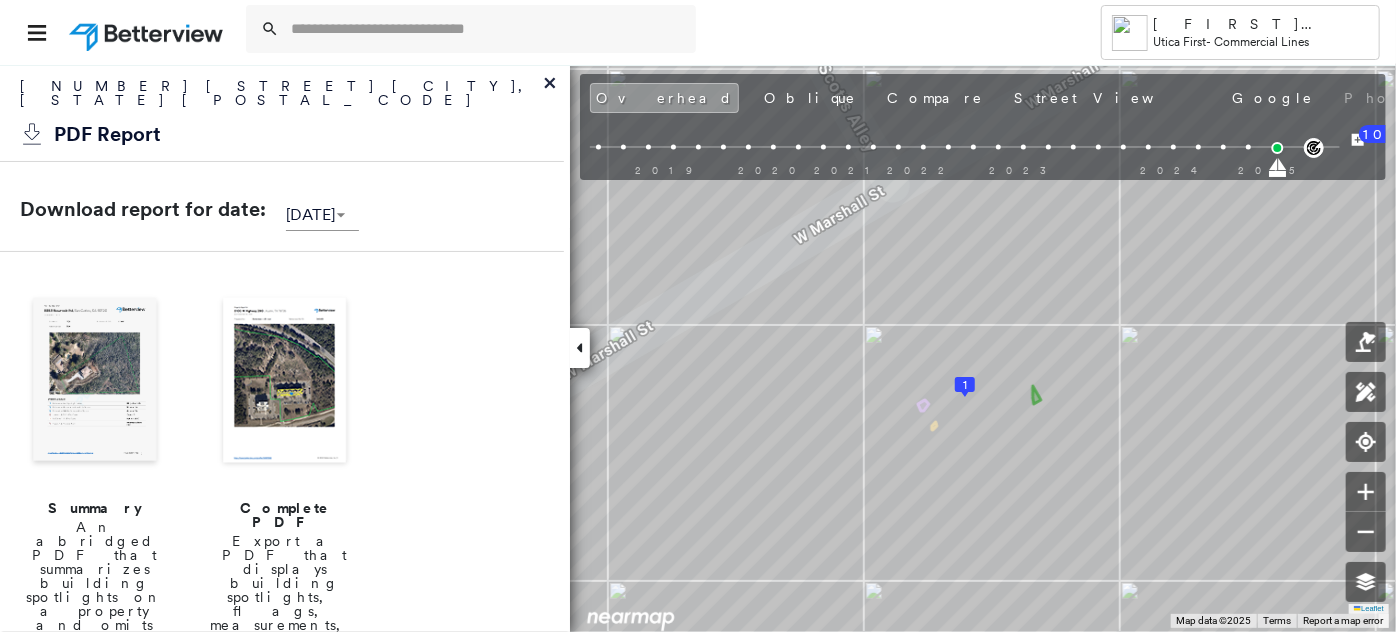 click at bounding box center [285, 382] 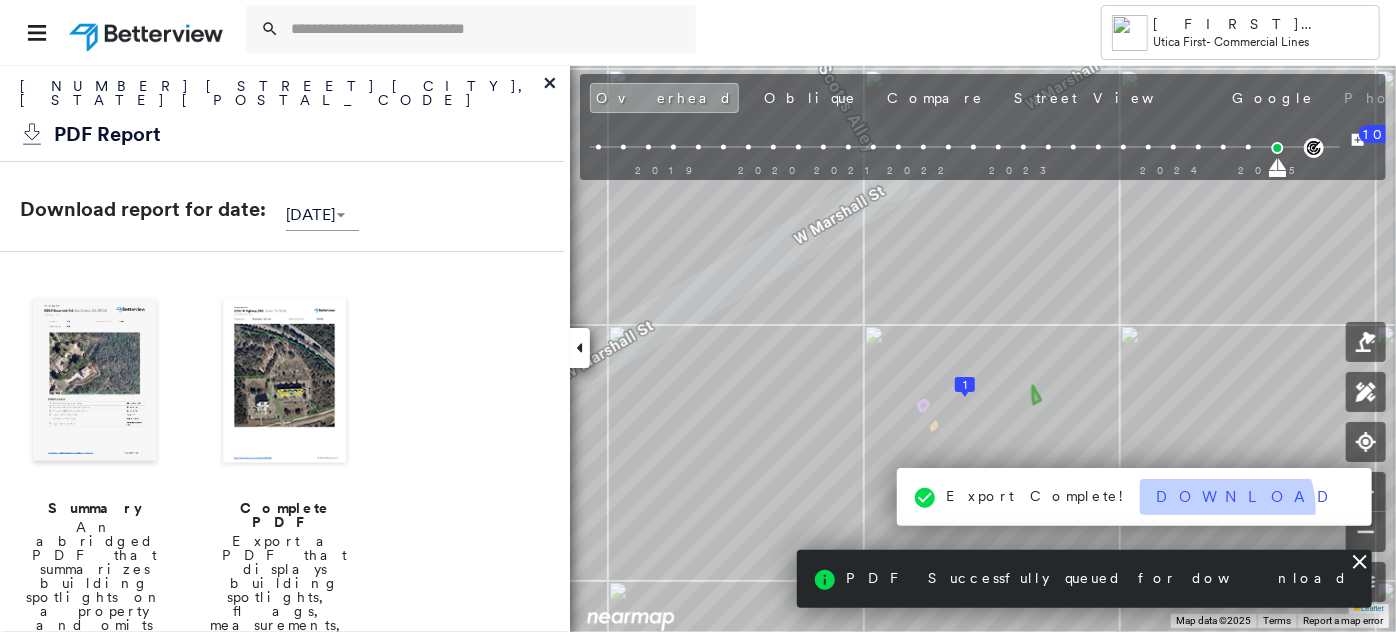 click on "Download" at bounding box center [1248, 497] 